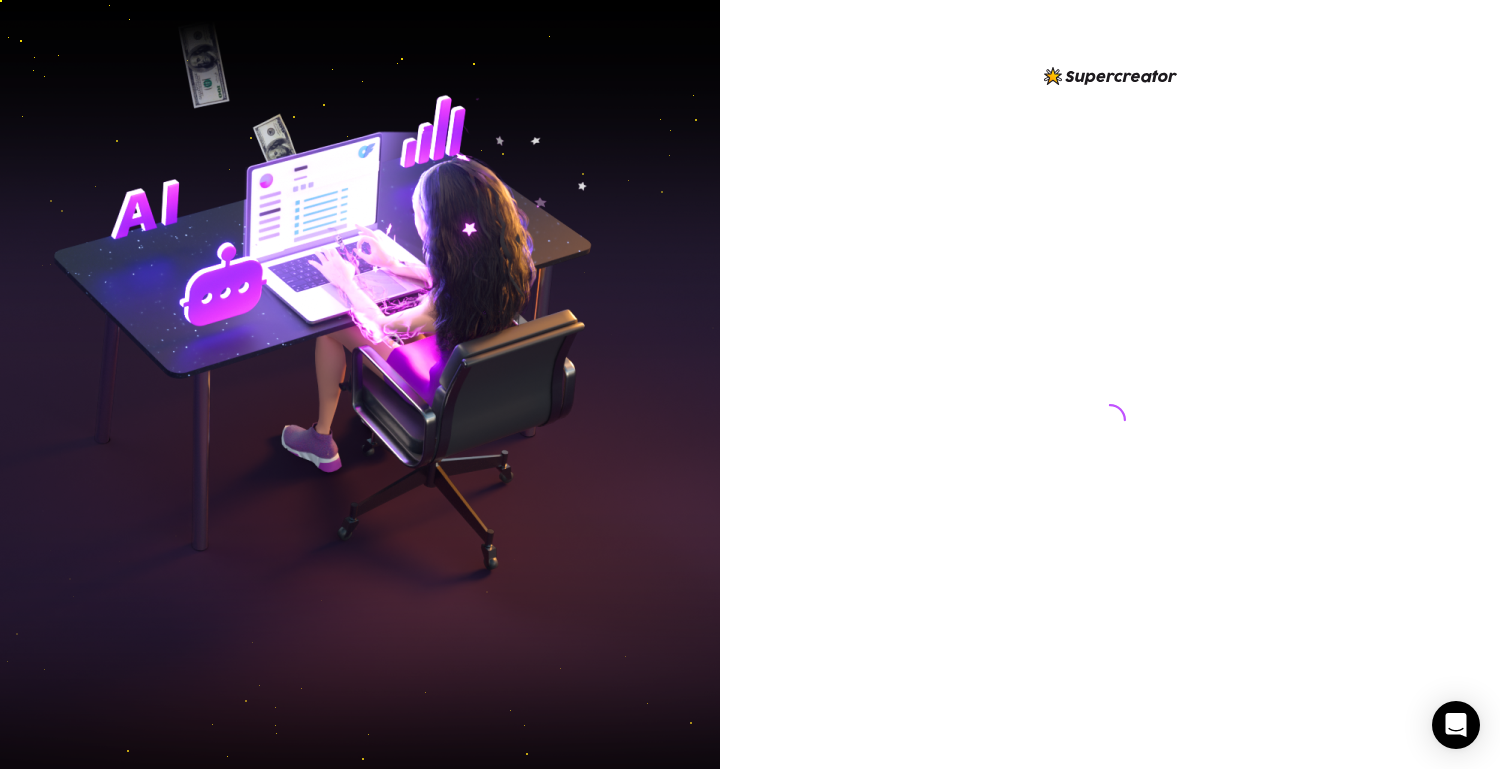 scroll, scrollTop: 0, scrollLeft: 0, axis: both 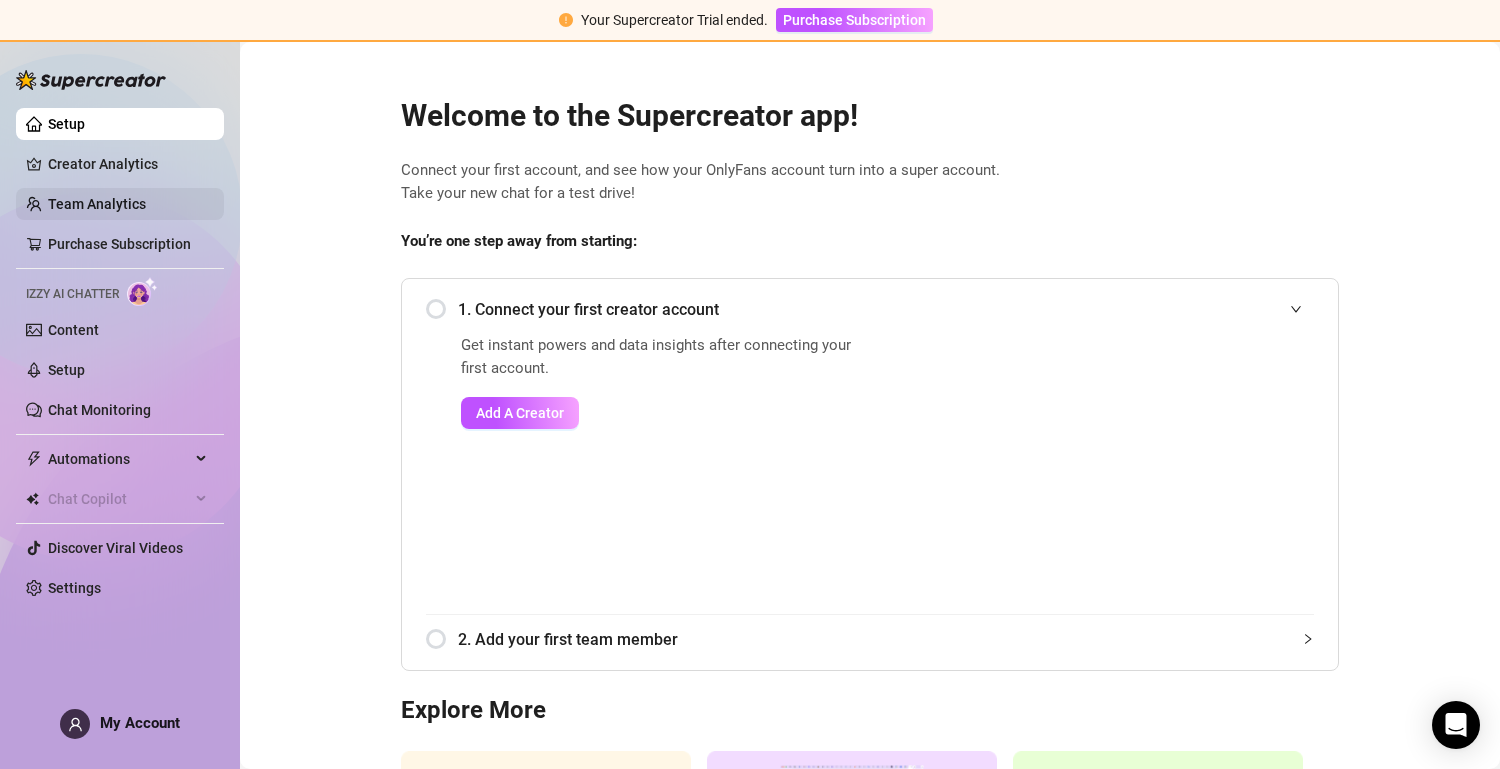 click on "Team Analytics" at bounding box center [97, 204] 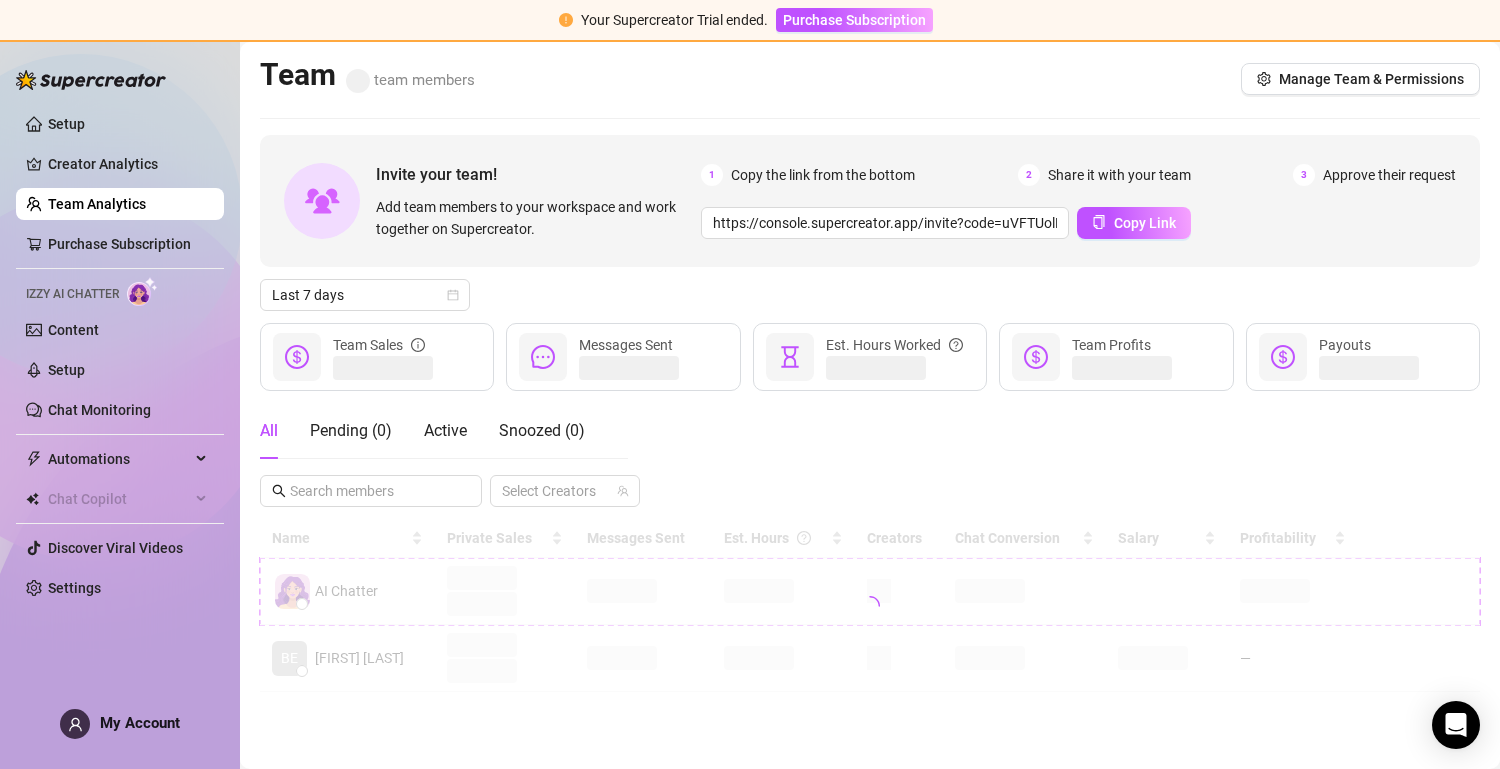 click on "My Account" at bounding box center (120, 724) 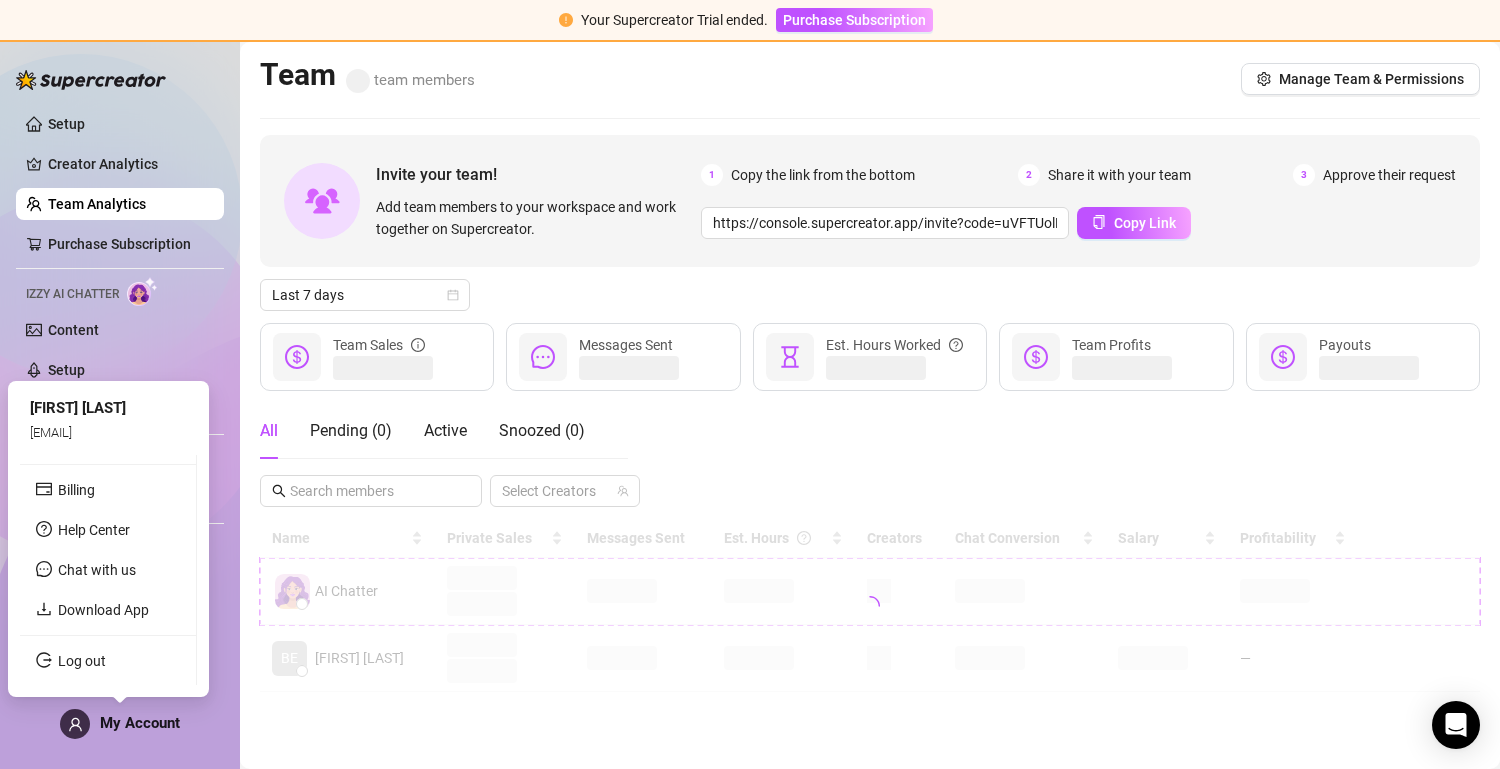 click on "Billing Help Center Chat with us Download App Log out" at bounding box center (108, 570) 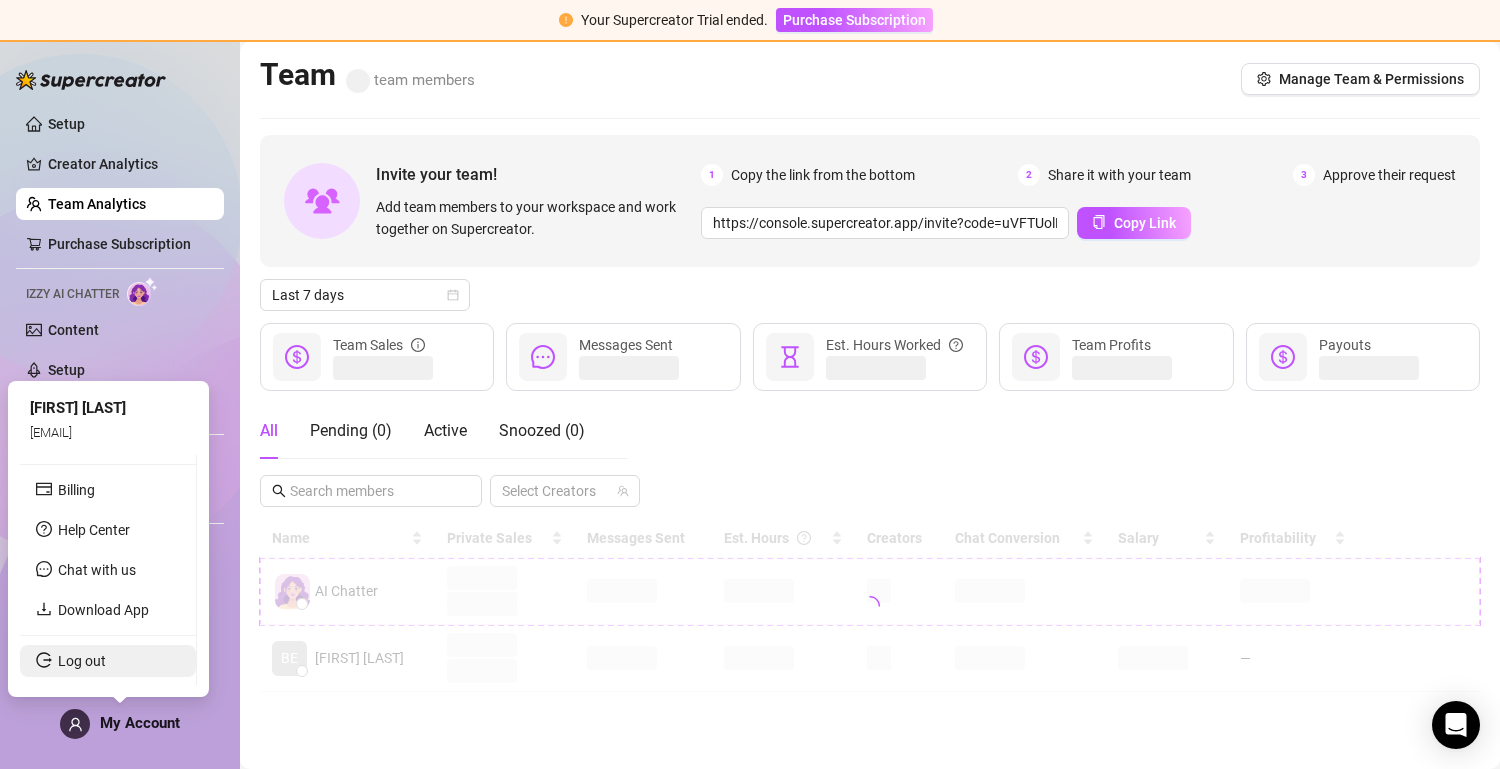 click on "Log out" at bounding box center (82, 661) 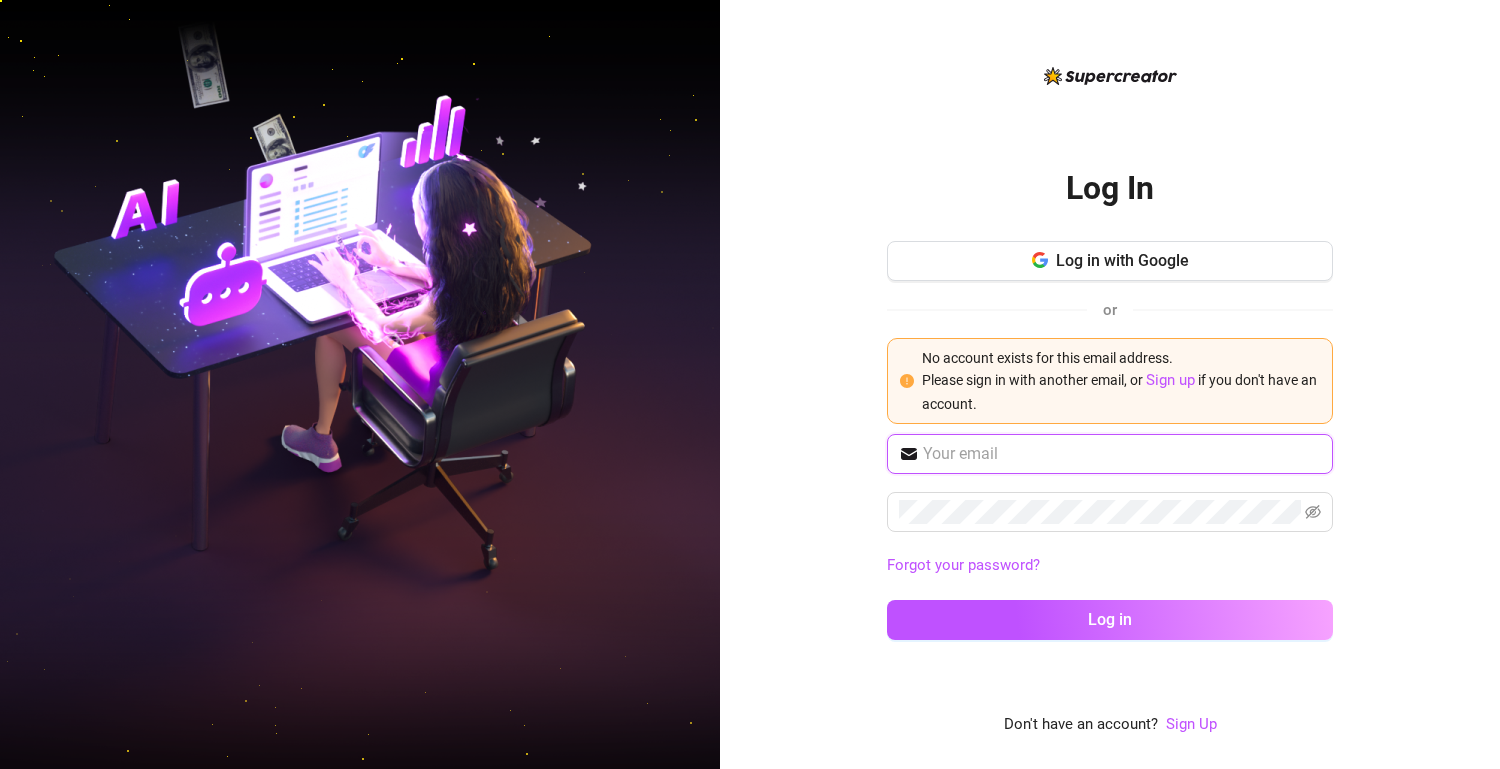 type on "[EMAIL]" 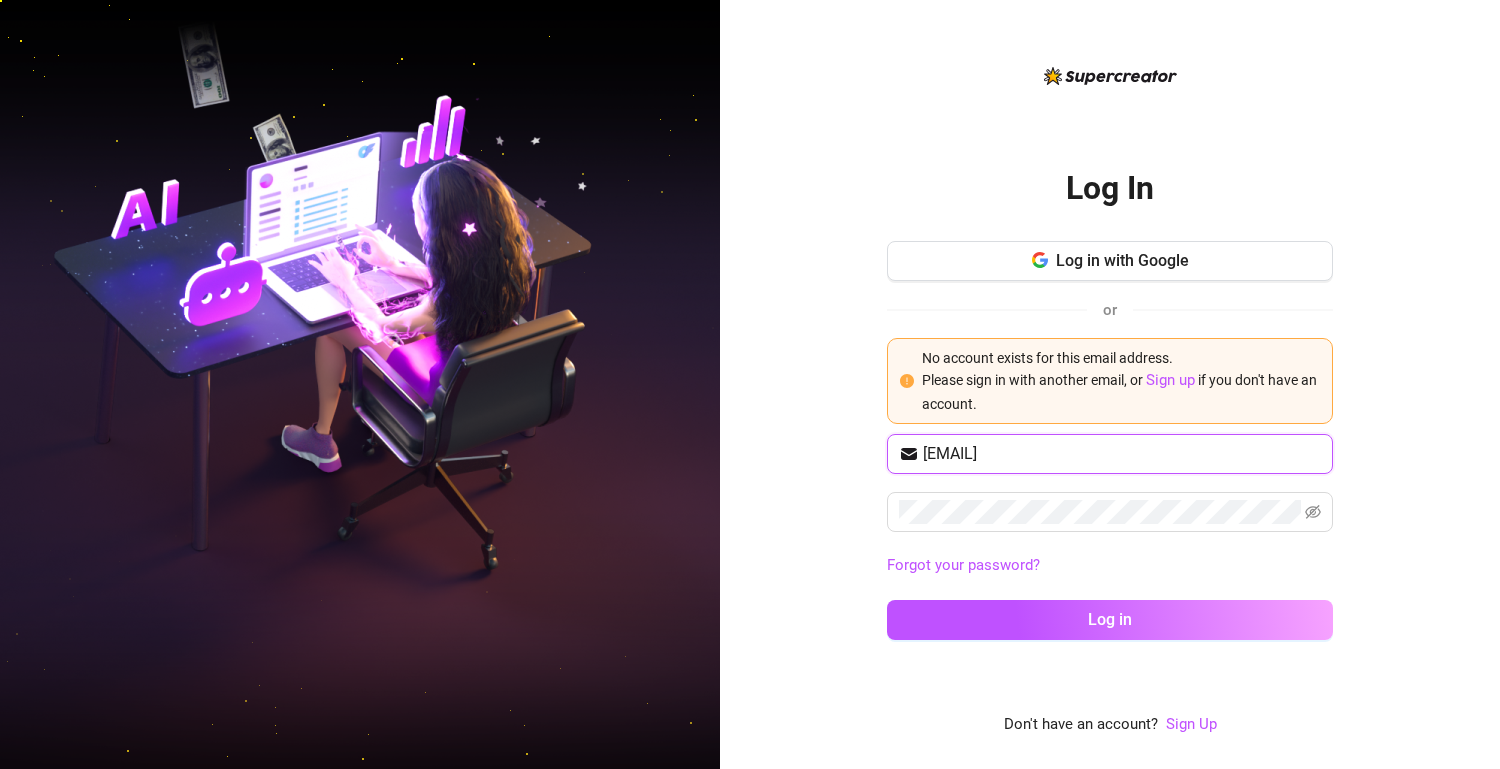 drag, startPoint x: 1215, startPoint y: 448, endPoint x: 999, endPoint y: 450, distance: 216.00926 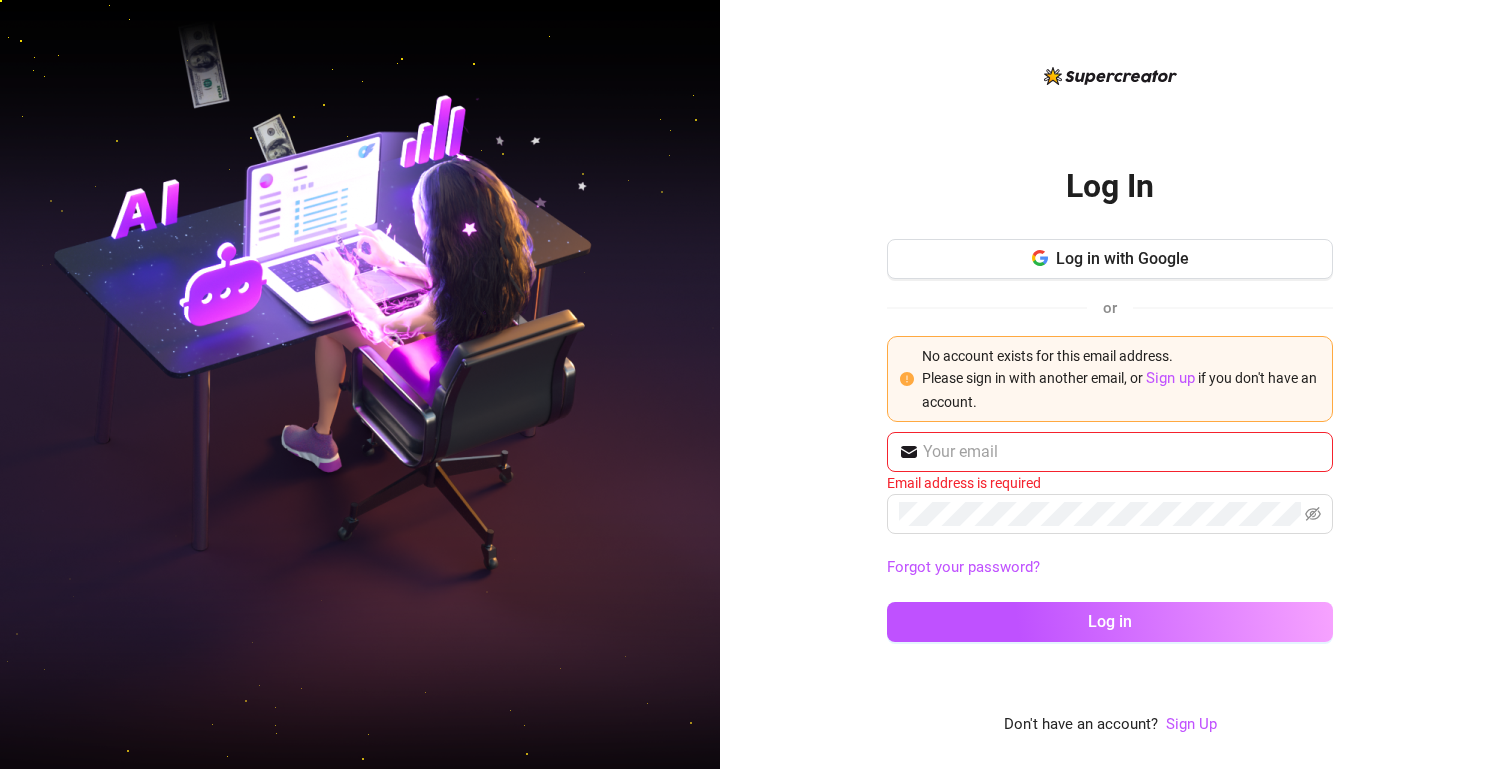 click on "Log In Log in with Google or No account exists for this email address. Please sign in with another email, or   Sign up   if you don't have an account. Email address is required Forgot your password? Log in Don't have an account? Sign Up" at bounding box center [1110, 384] 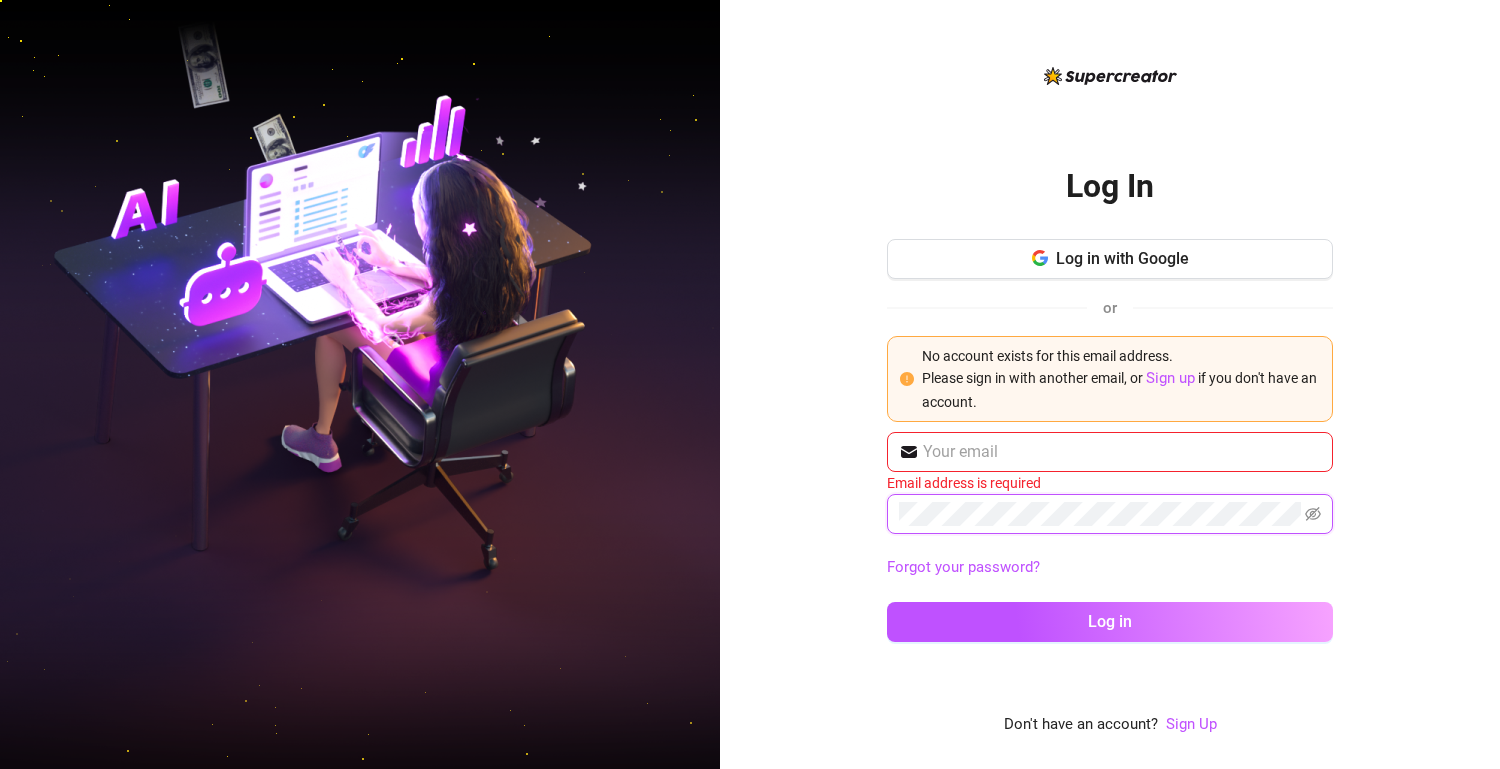 click on "Log In Log in with Google or No account exists for this email address. Please sign in with another email, or   Sign up   if you don't have an account. Email address is required Forgot your password? Log in Don't have an account? Sign Up" at bounding box center (1110, 384) 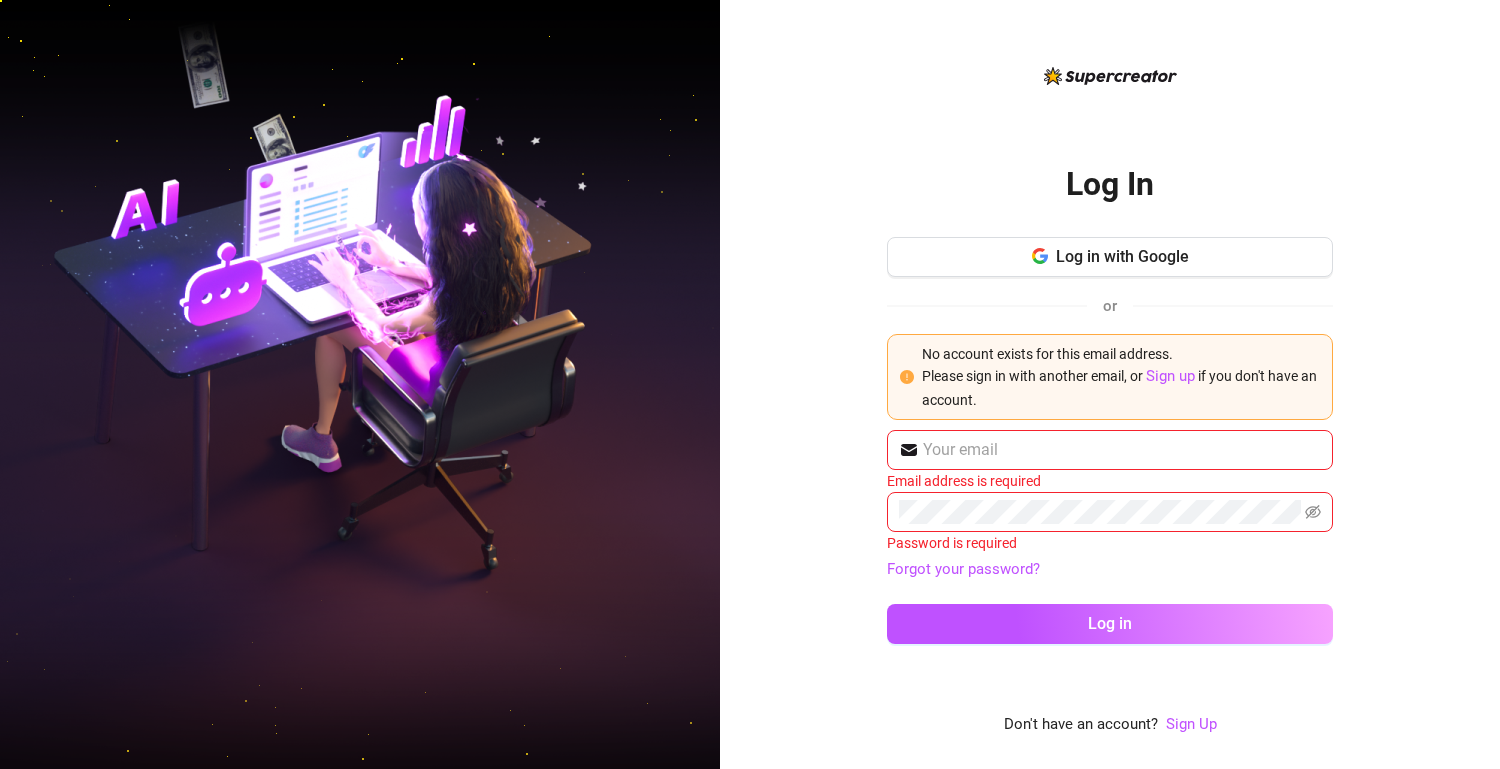 click on "Log In Log in with Google or No account exists for this email address. Please sign in with another email, or   Sign up   if you don't have an account. Email address is required Password is required Forgot your password? Log in Don't have an account? Sign Up" at bounding box center [1110, 384] 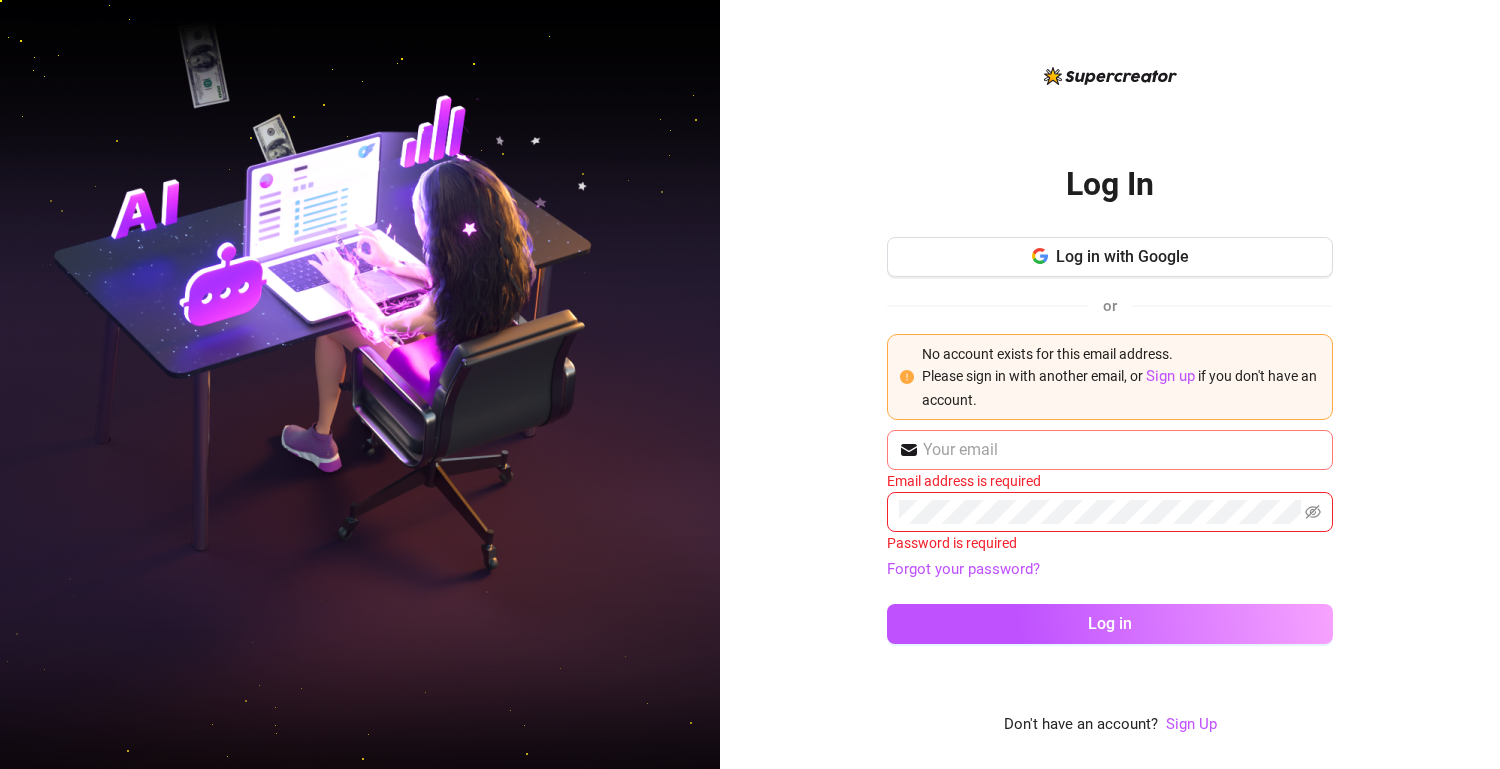 click at bounding box center [1110, 450] 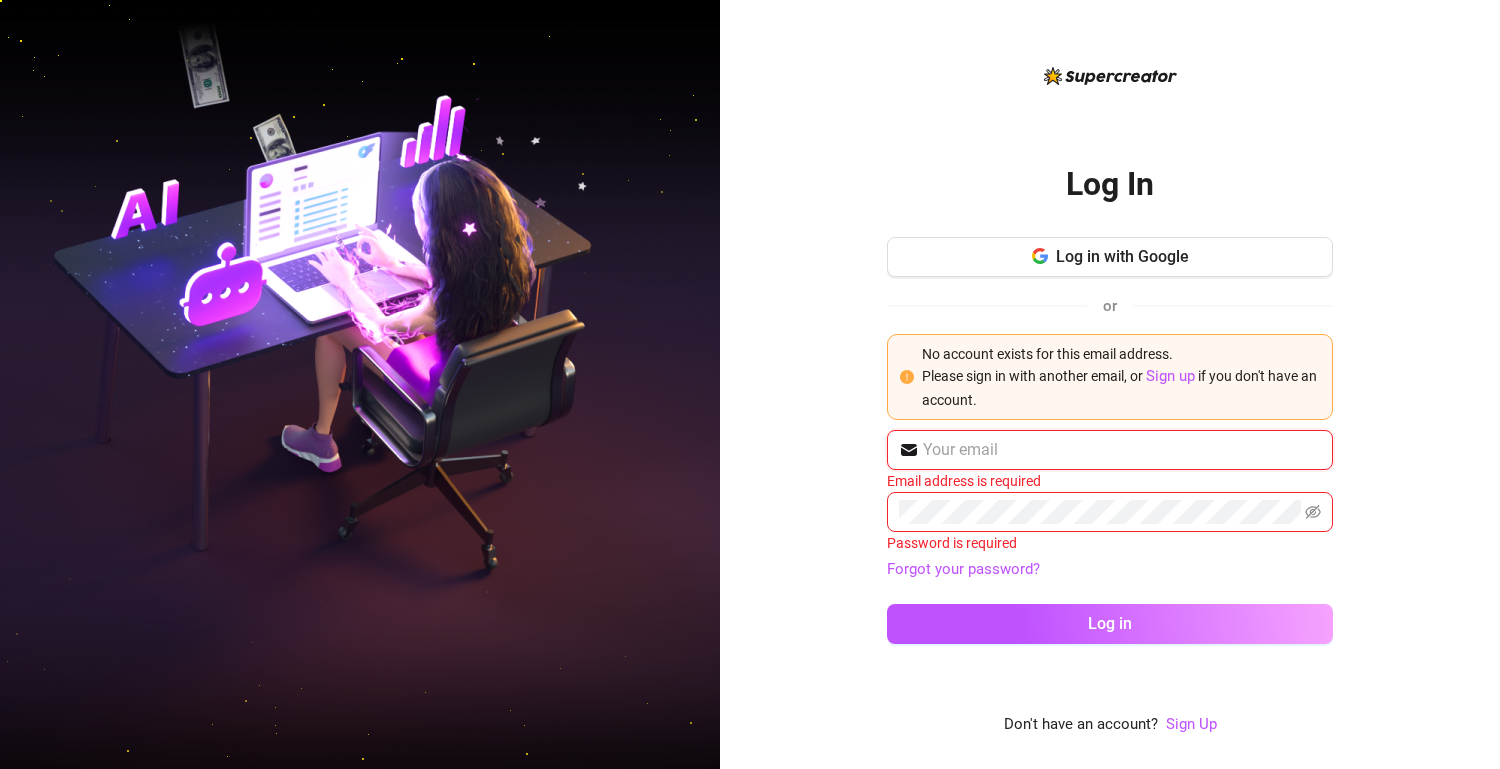 click at bounding box center (1122, 450) 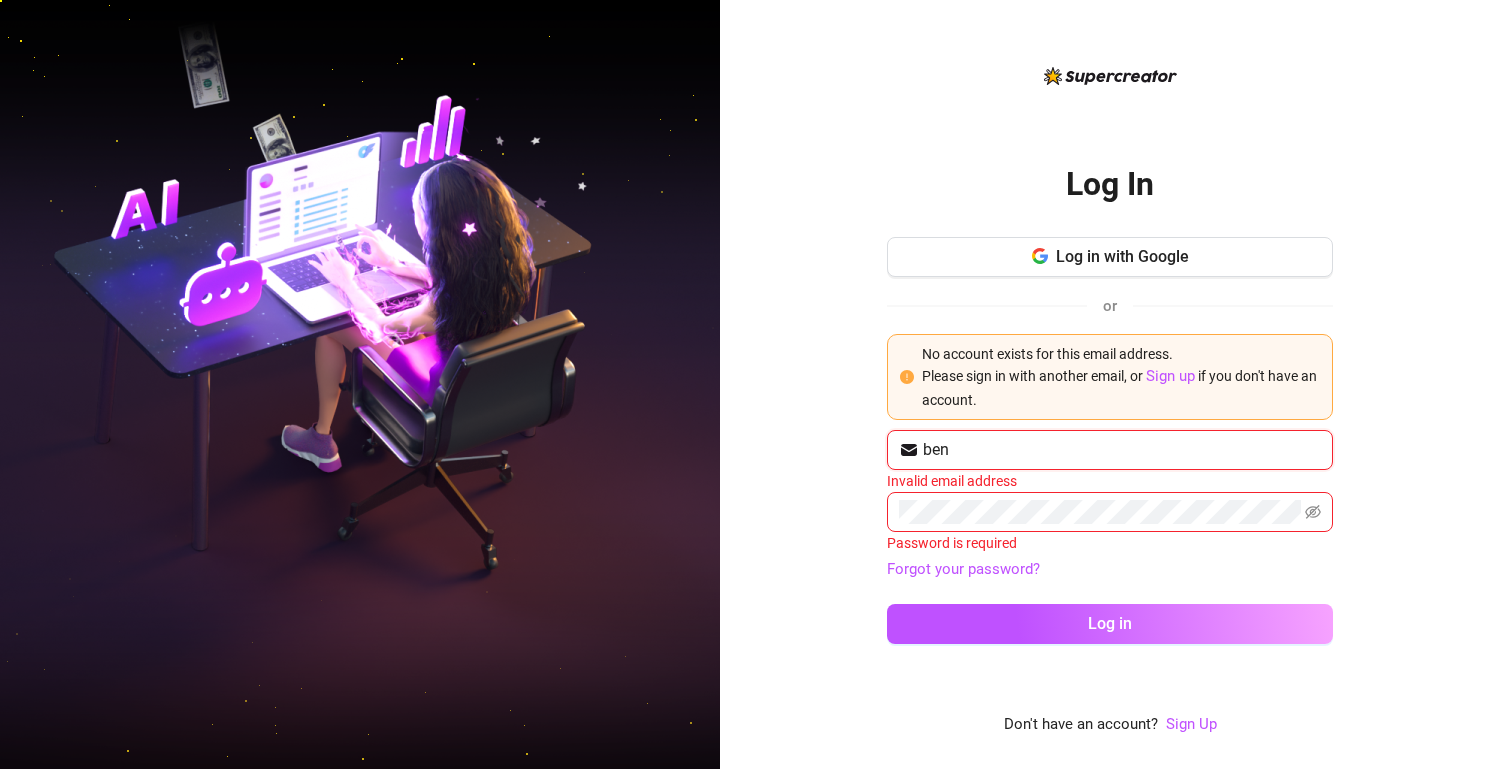 type on "[EMAIL]" 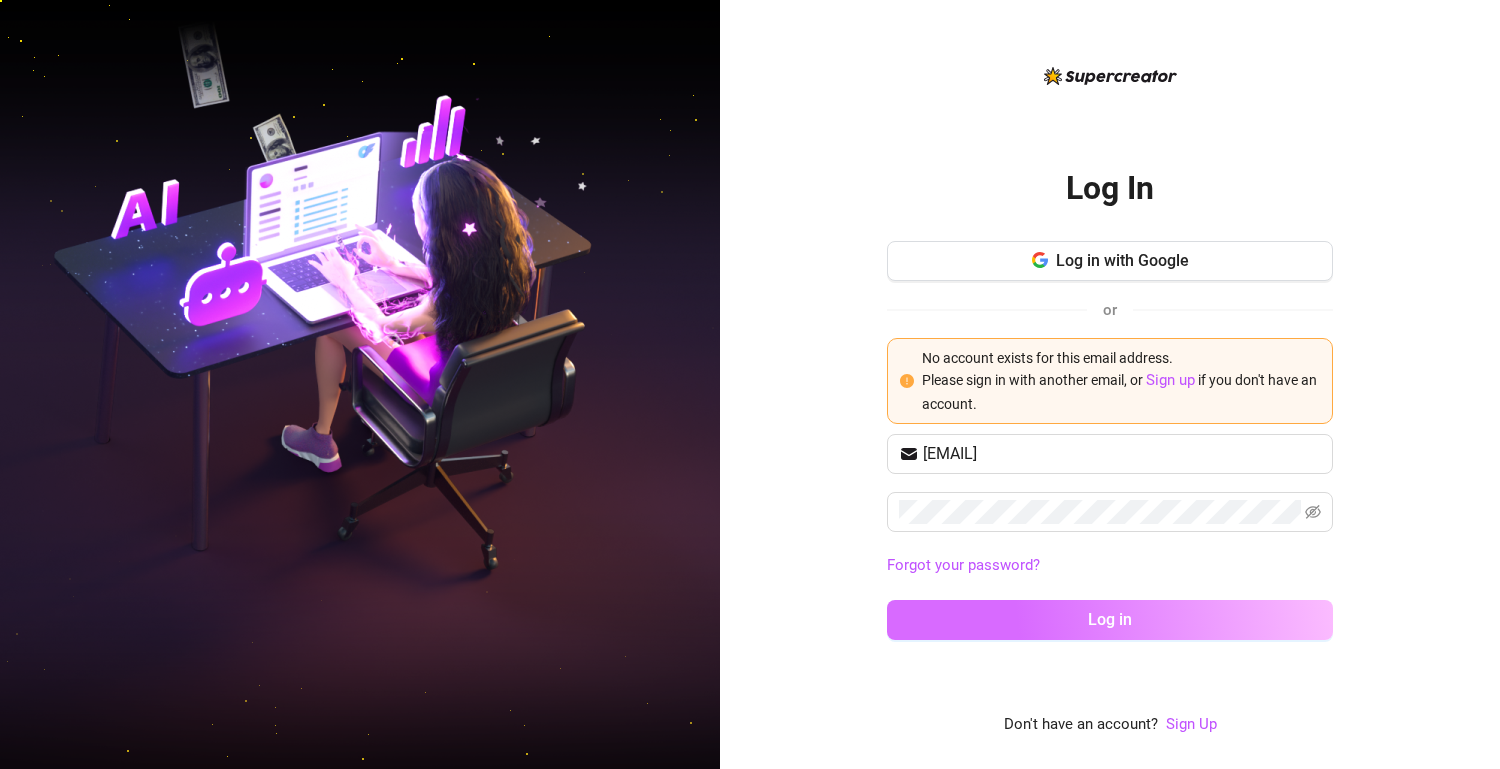 click on "Log in" at bounding box center [1110, 620] 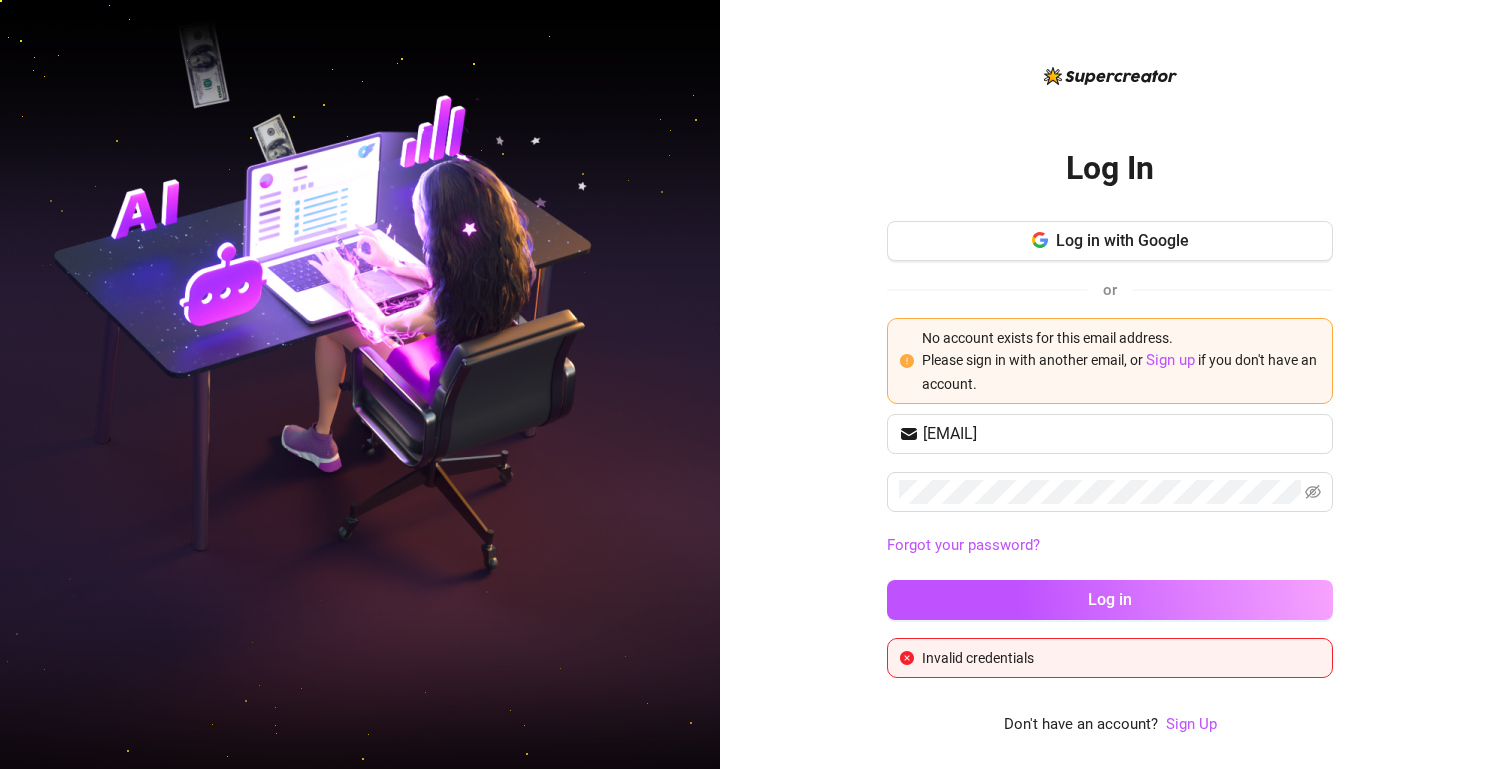 click on "Forgot your password?" at bounding box center (963, 545) 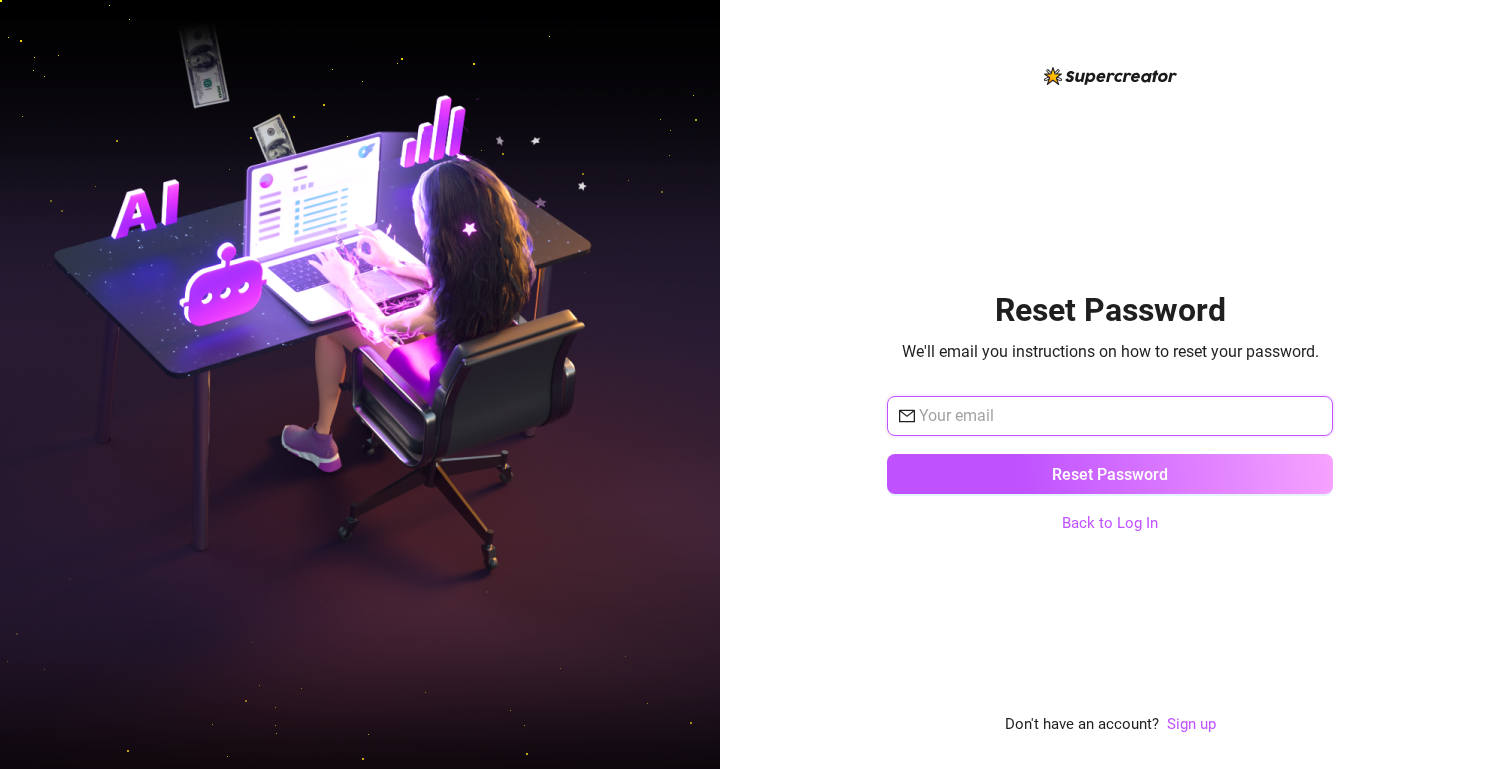 click at bounding box center [1120, 416] 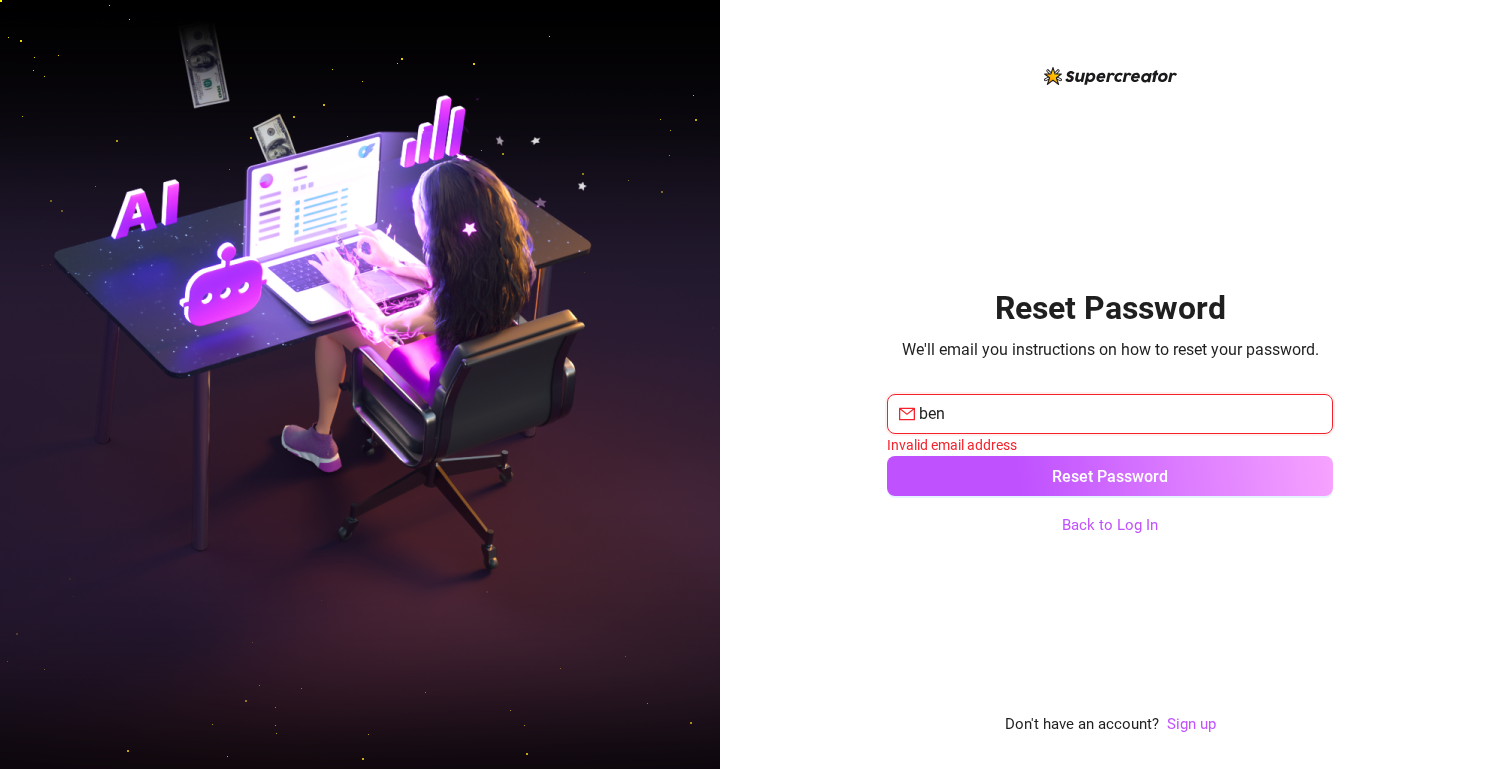type on "[EMAIL]" 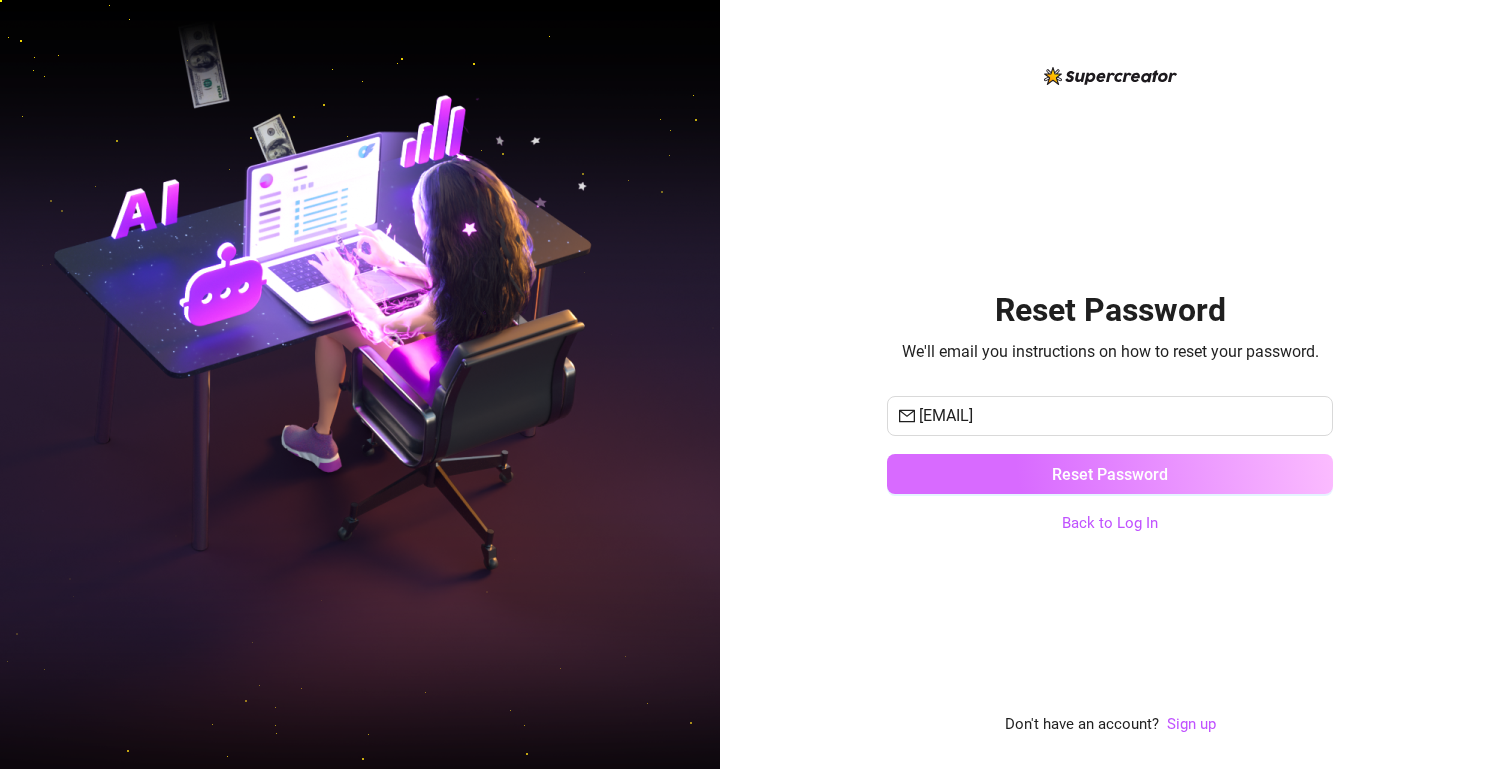 click on "Reset Password" at bounding box center [1110, 474] 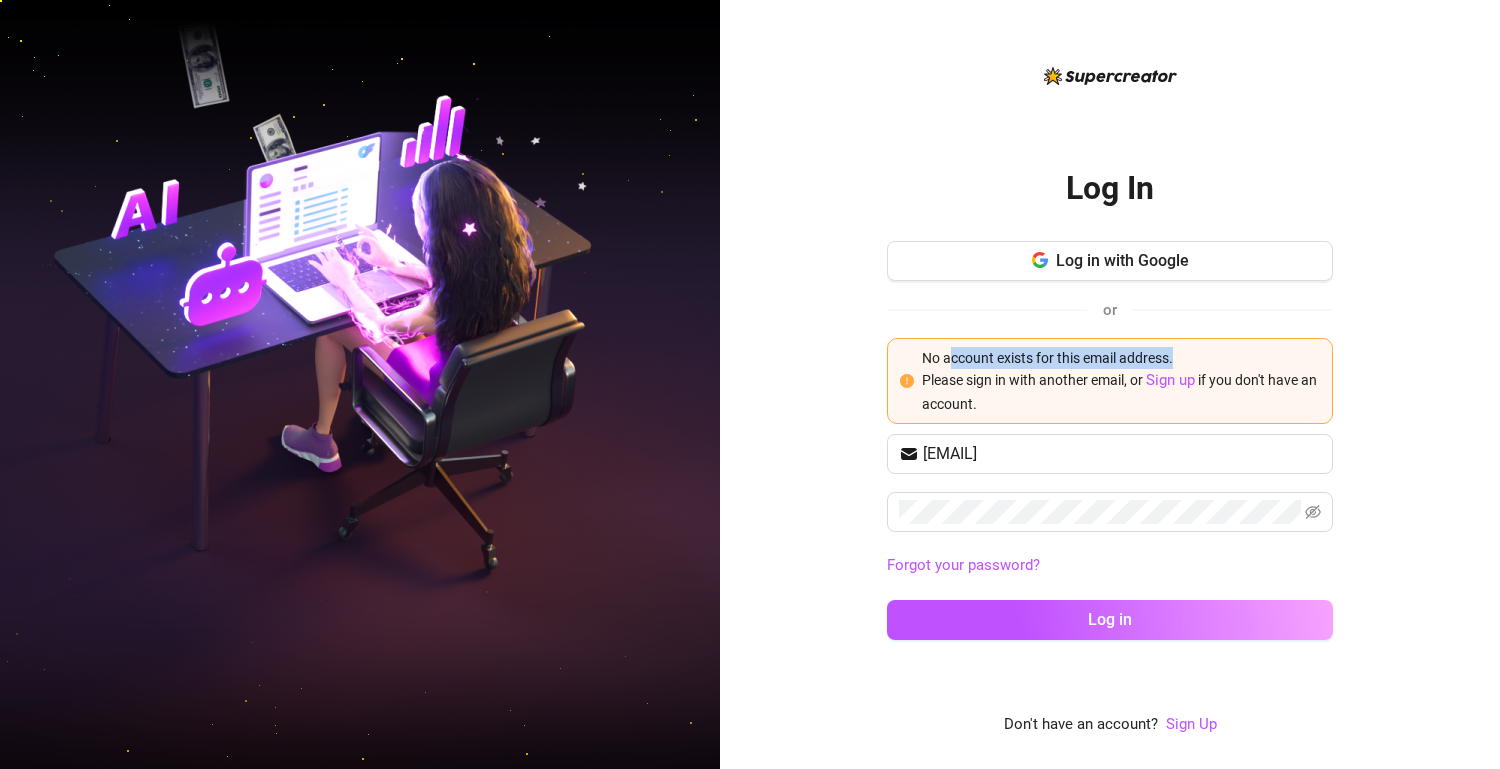 drag, startPoint x: 954, startPoint y: 359, endPoint x: 1187, endPoint y: 357, distance: 233.00859 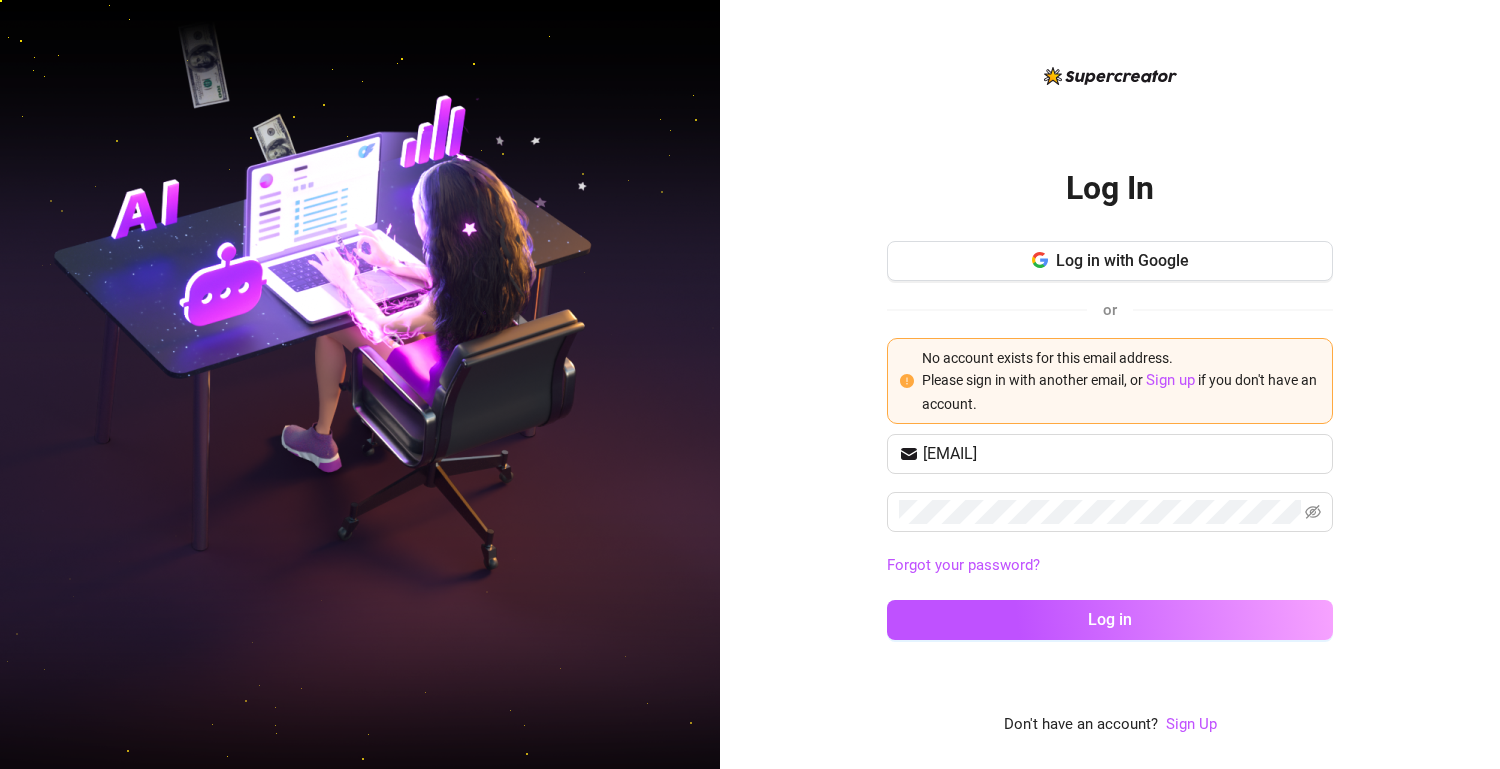 click on "No account exists for this email address. Please sign in with another email, or   Sign up   if you don't have an account." at bounding box center (1121, 381) 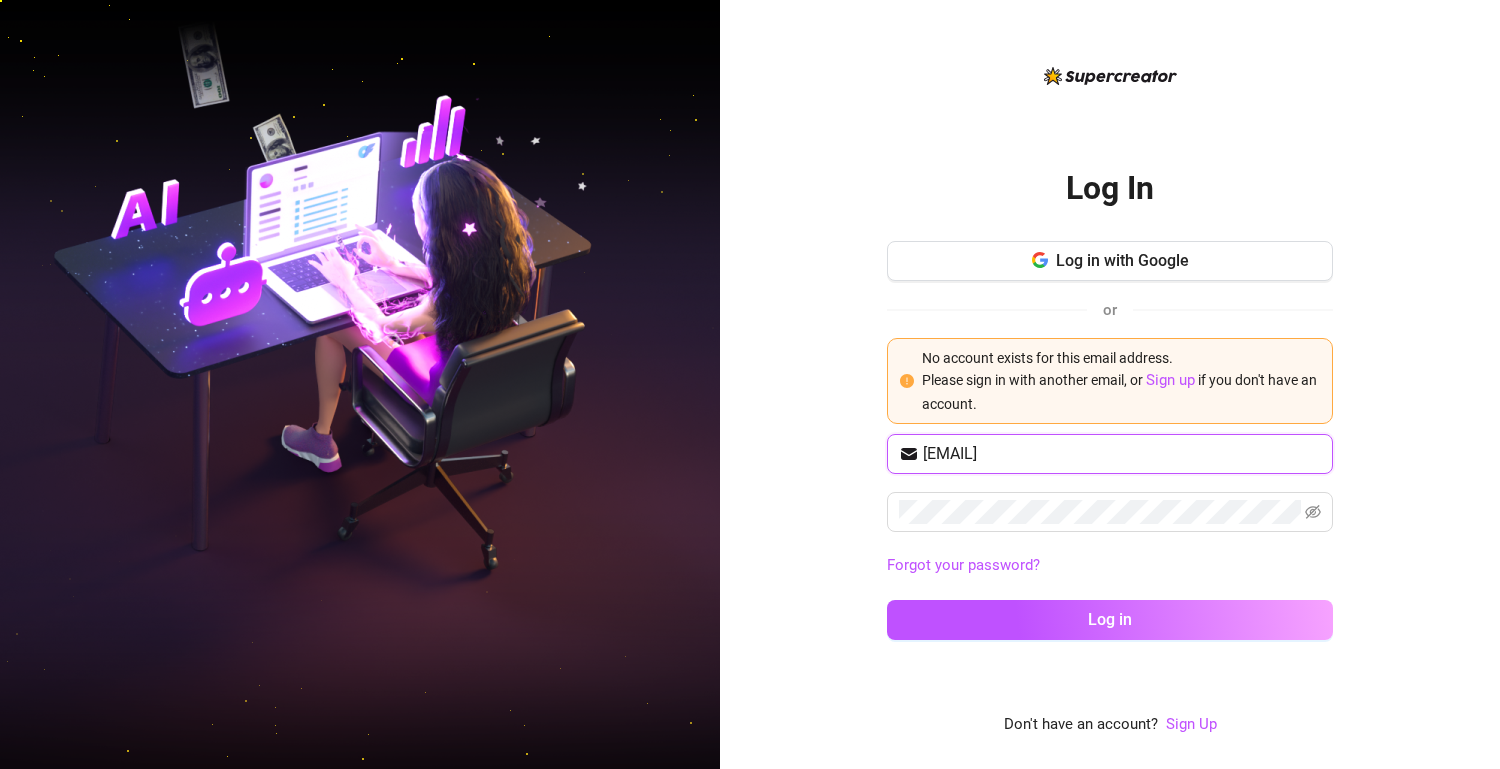 click on "[EMAIL]" at bounding box center (1122, 454) 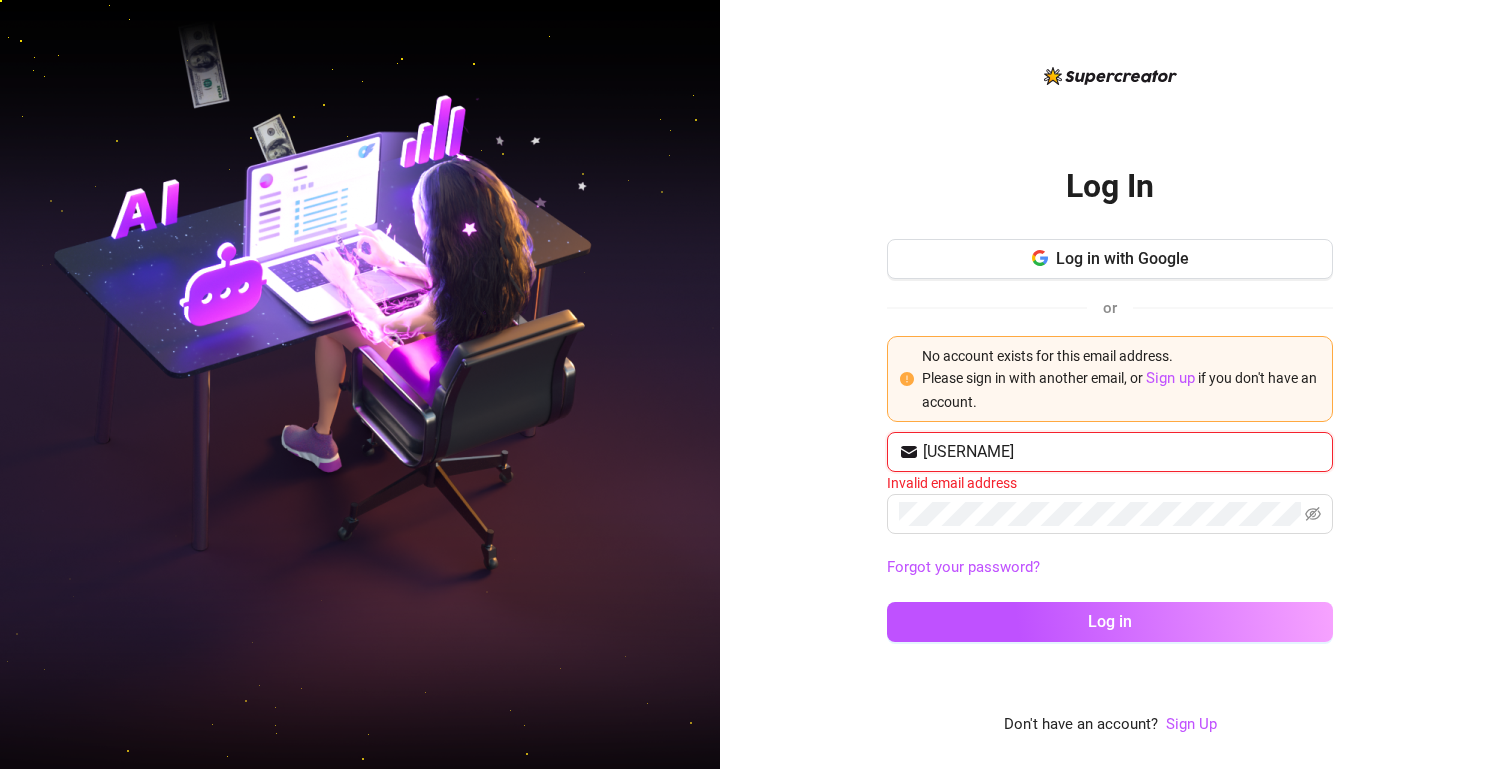 type on "[EMAIL]" 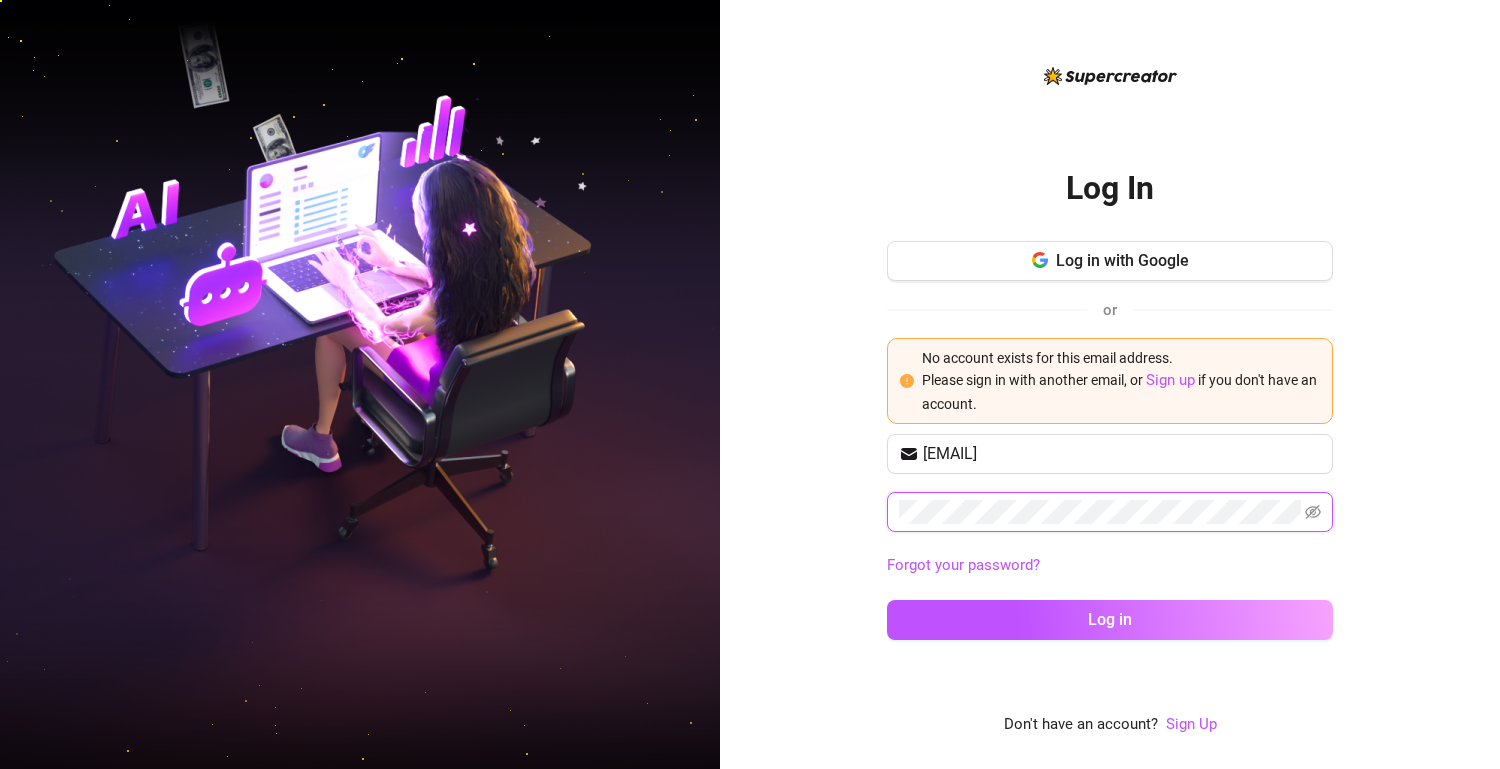 click on "Log in with Google or No account exists for this email address. Please sign in with another email, or Sign up if you don't have an account. [EMAIL] Forgot your password? Log in Don't have an account? Sign Up" at bounding box center [1110, 384] 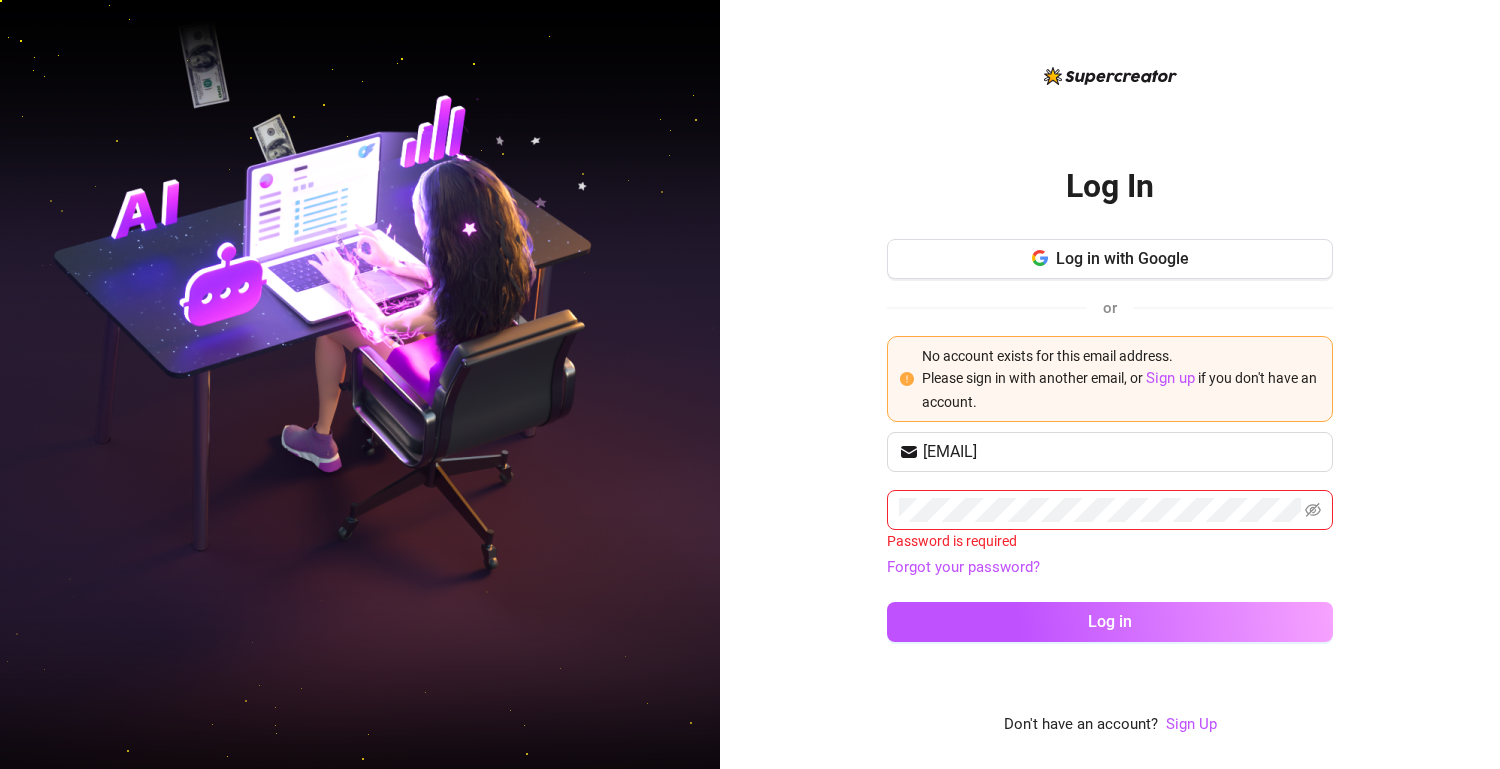click on "[EMAIL] Password is required Forgot your password? Log in" at bounding box center (1110, 546) 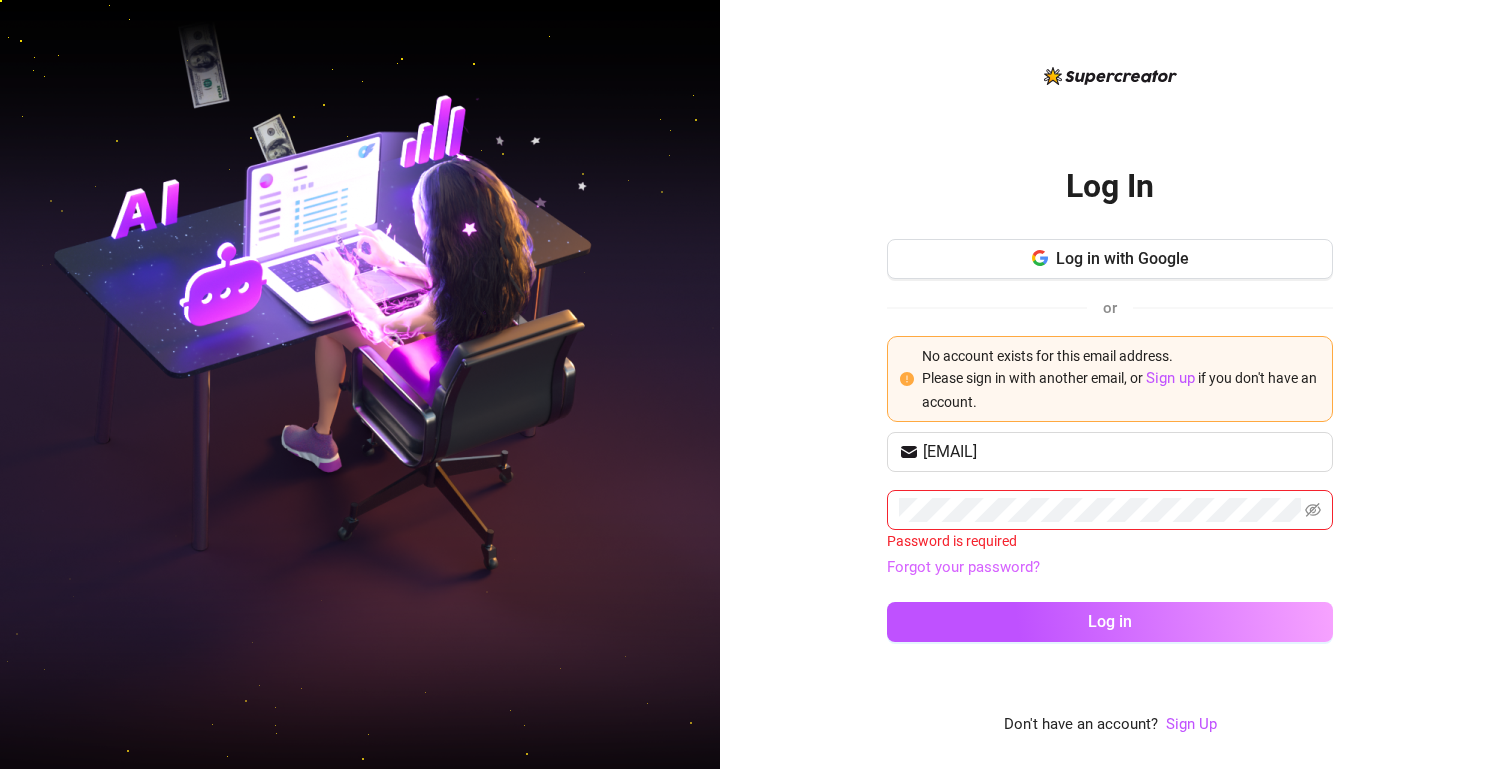 click on "Forgot your password?" at bounding box center (963, 567) 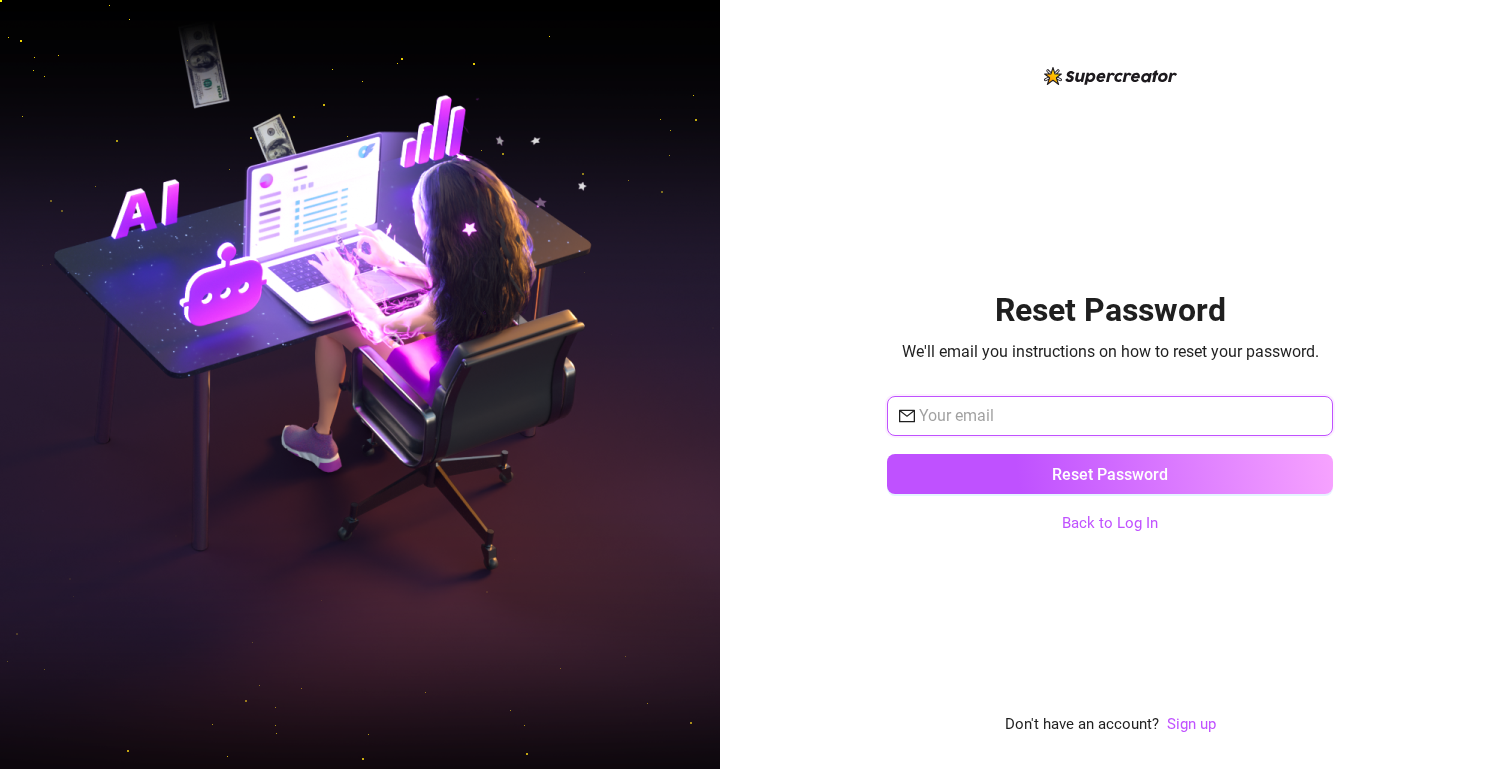 click at bounding box center (1120, 416) 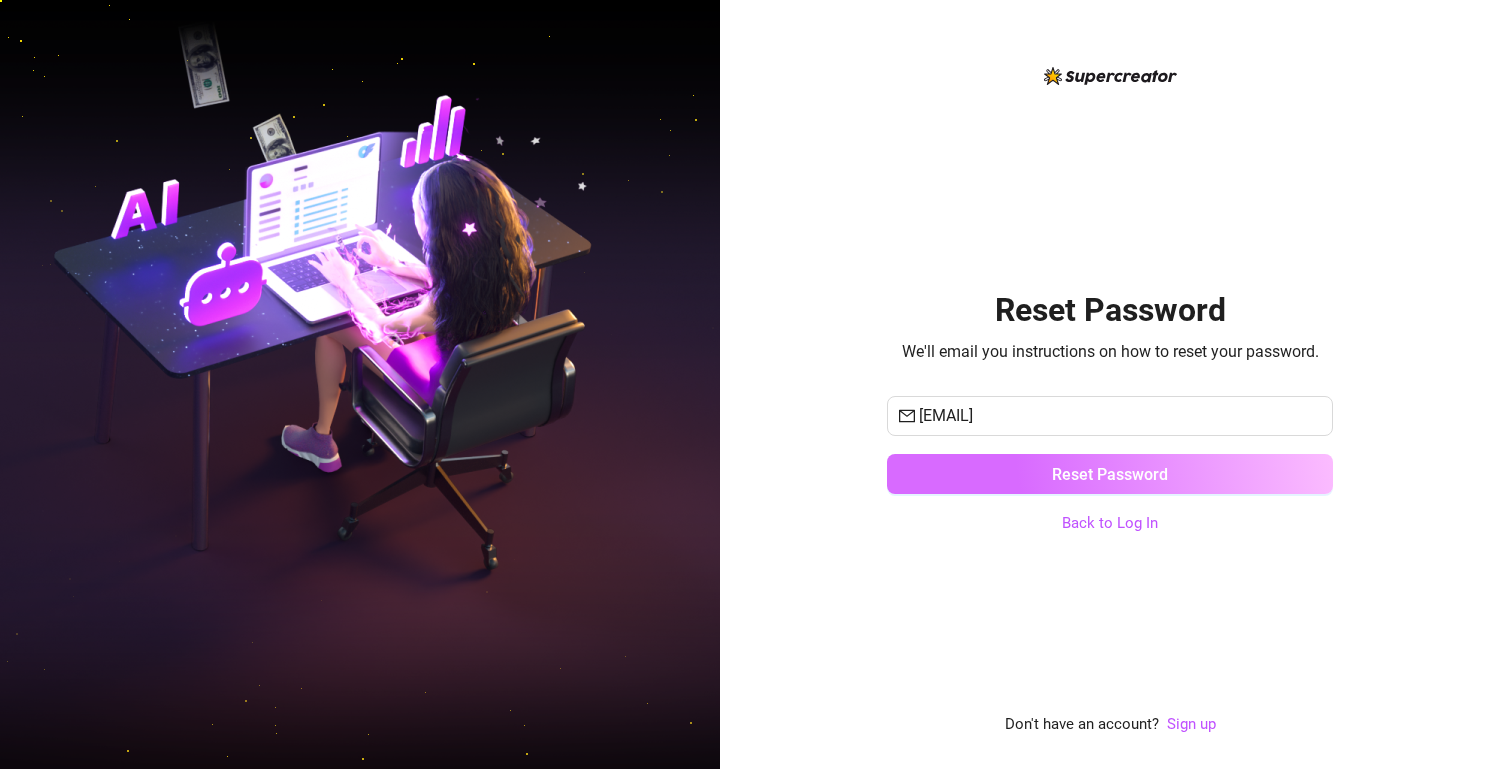 click on "Reset Password" at bounding box center [1110, 474] 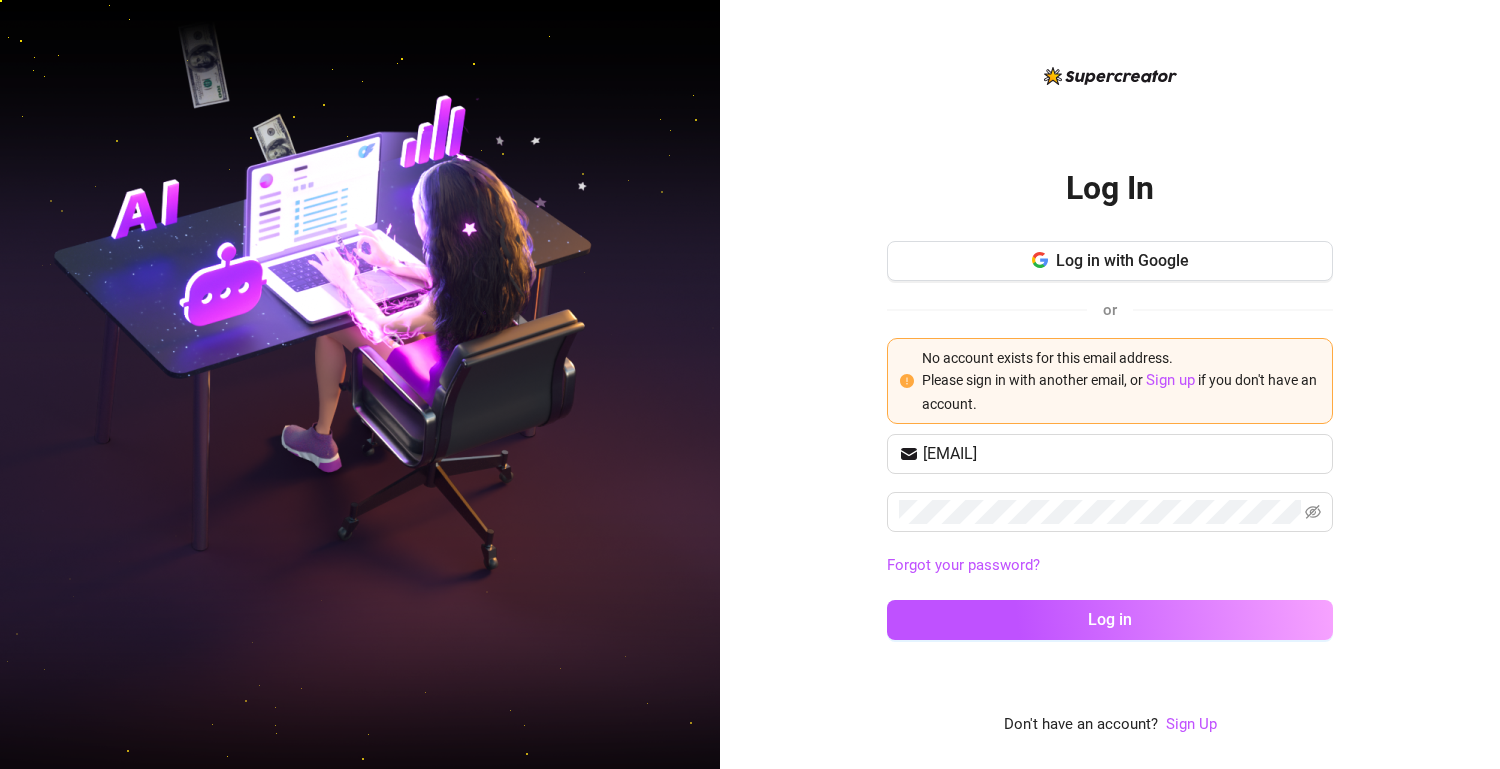click at bounding box center [1110, 75] 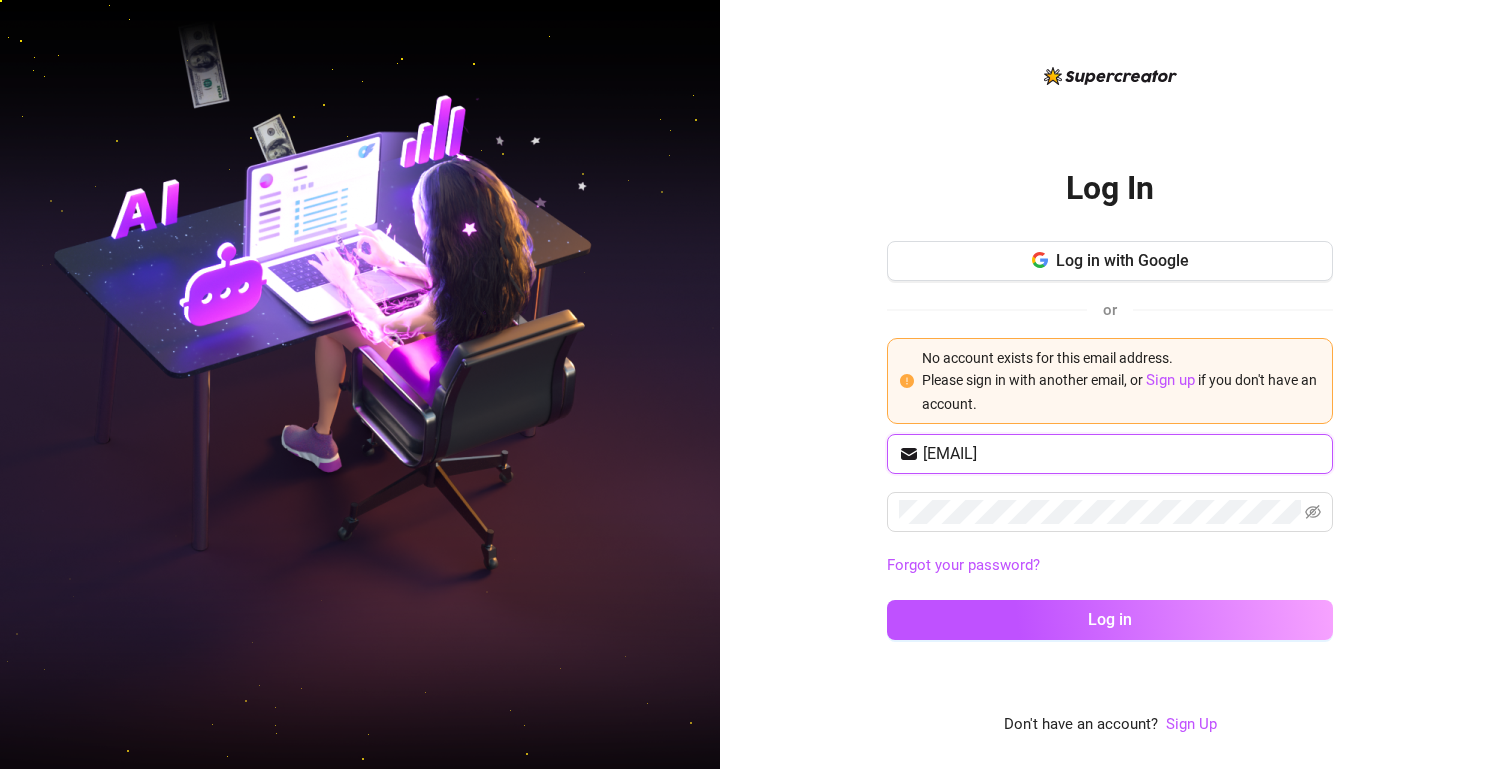 click on "[EMAIL]" at bounding box center [1122, 454] 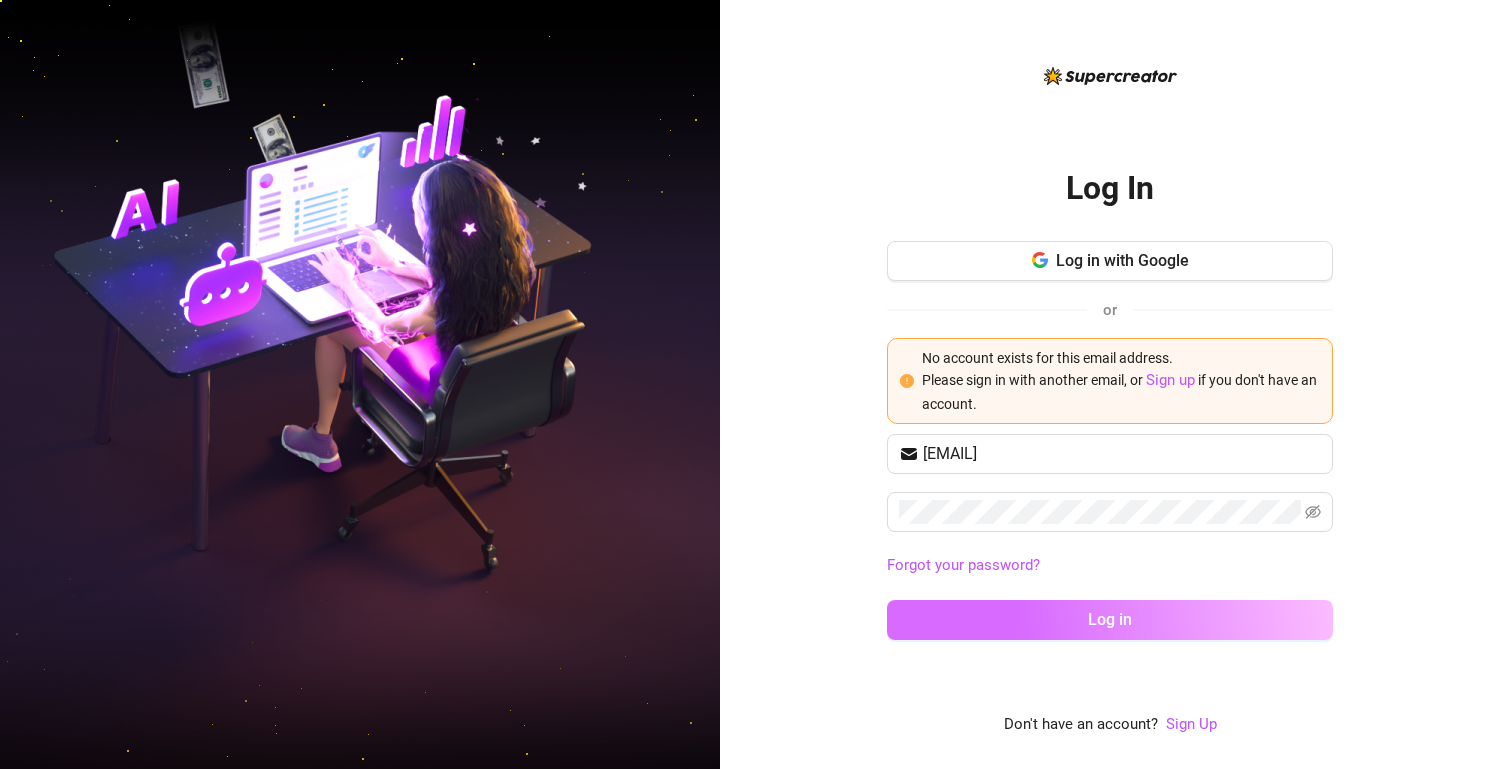 click on "Log in" at bounding box center [1110, 620] 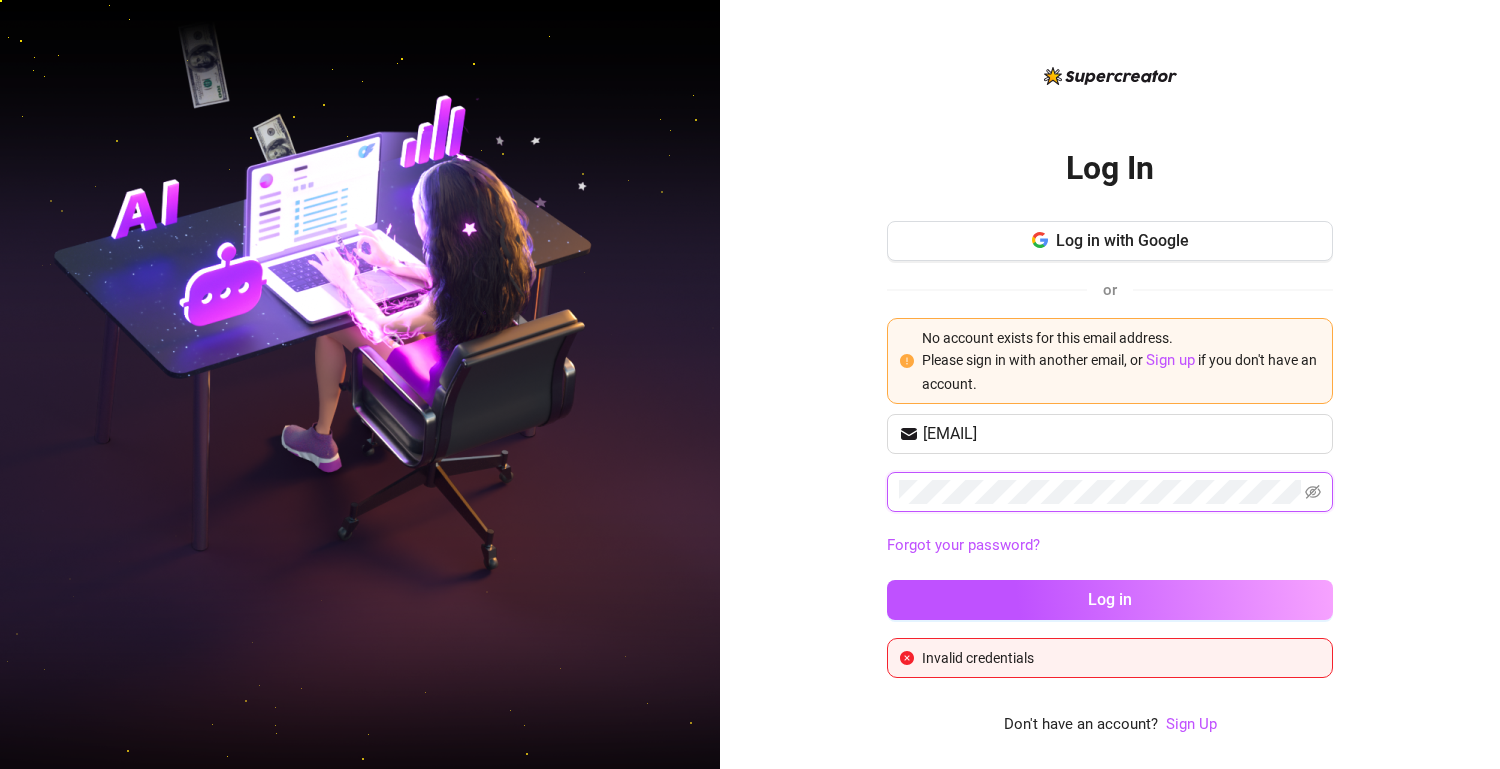 click on "Log in with Google or No account exists for this email address. Please sign in with another email, or Sign up if you don't have an account. [EMAIL] Forgot your password? Log in Invalid credentials Don't have an account? Sign Up" at bounding box center [750, 384] 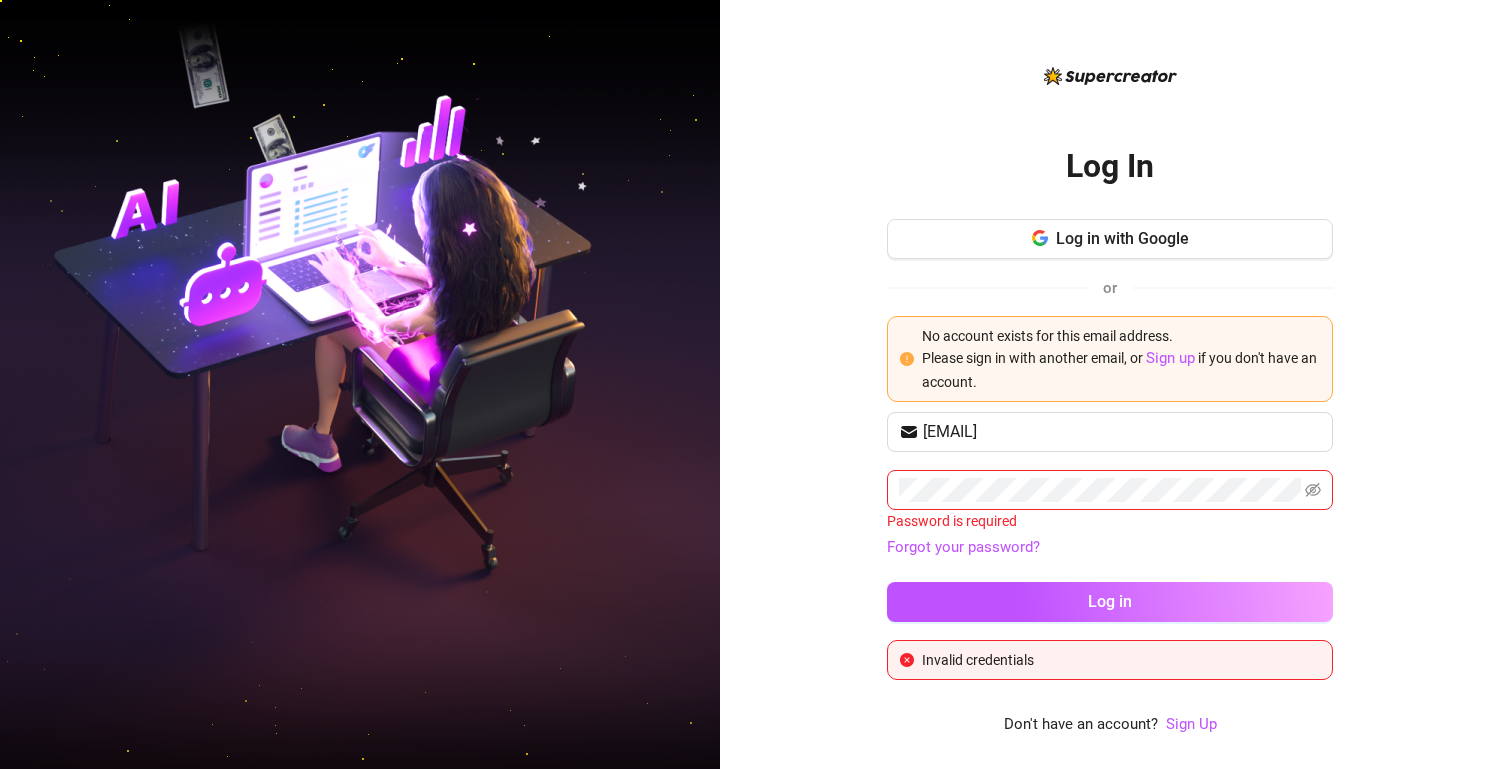 click on "Log in with Google or No account exists for this email address. Please sign in with another email, or Sign up if you don't have an account. [EMAIL] Password is required Forgot your password? Log in Invalid credentials Don't have an account? Sign Up" at bounding box center [1110, 384] 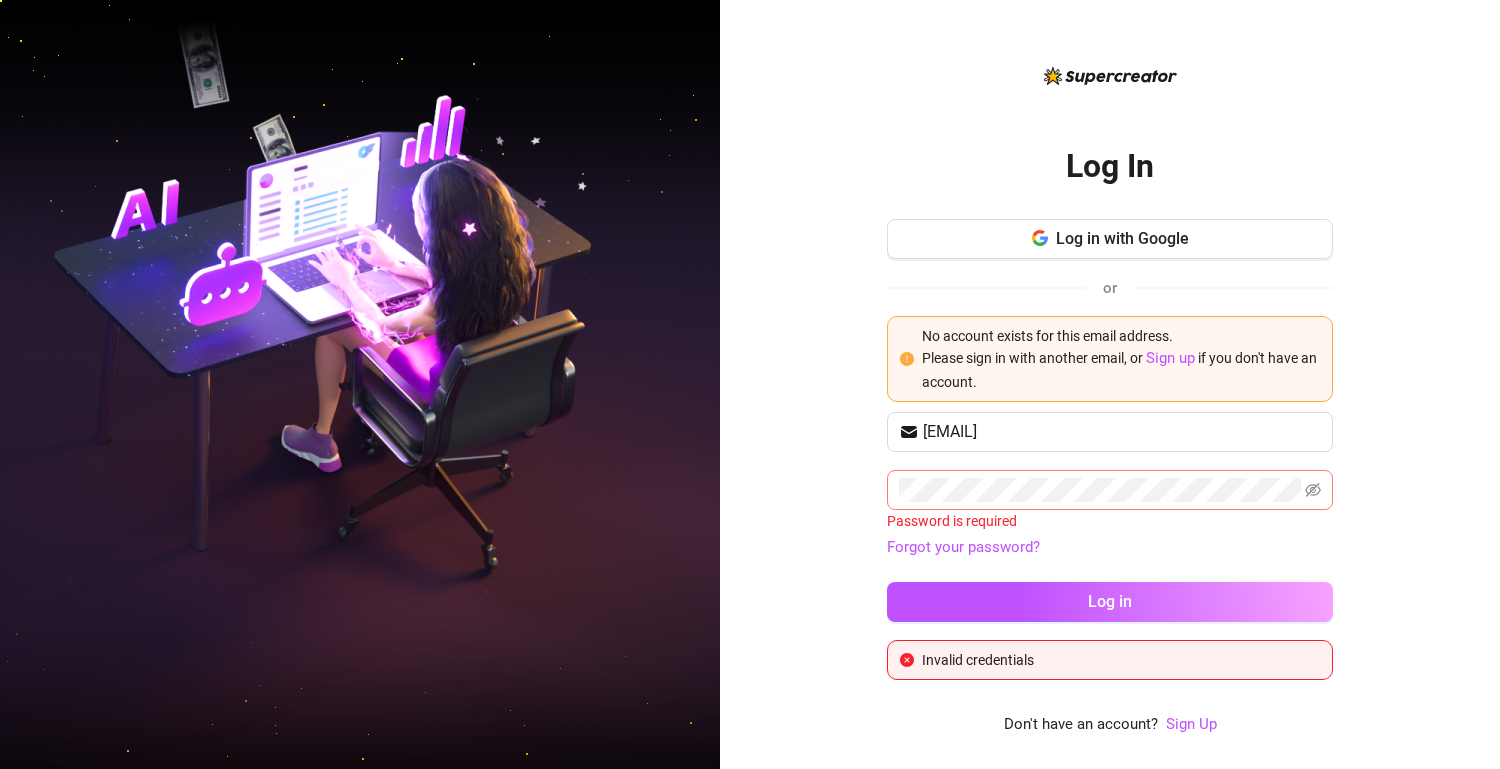 click at bounding box center (1110, 490) 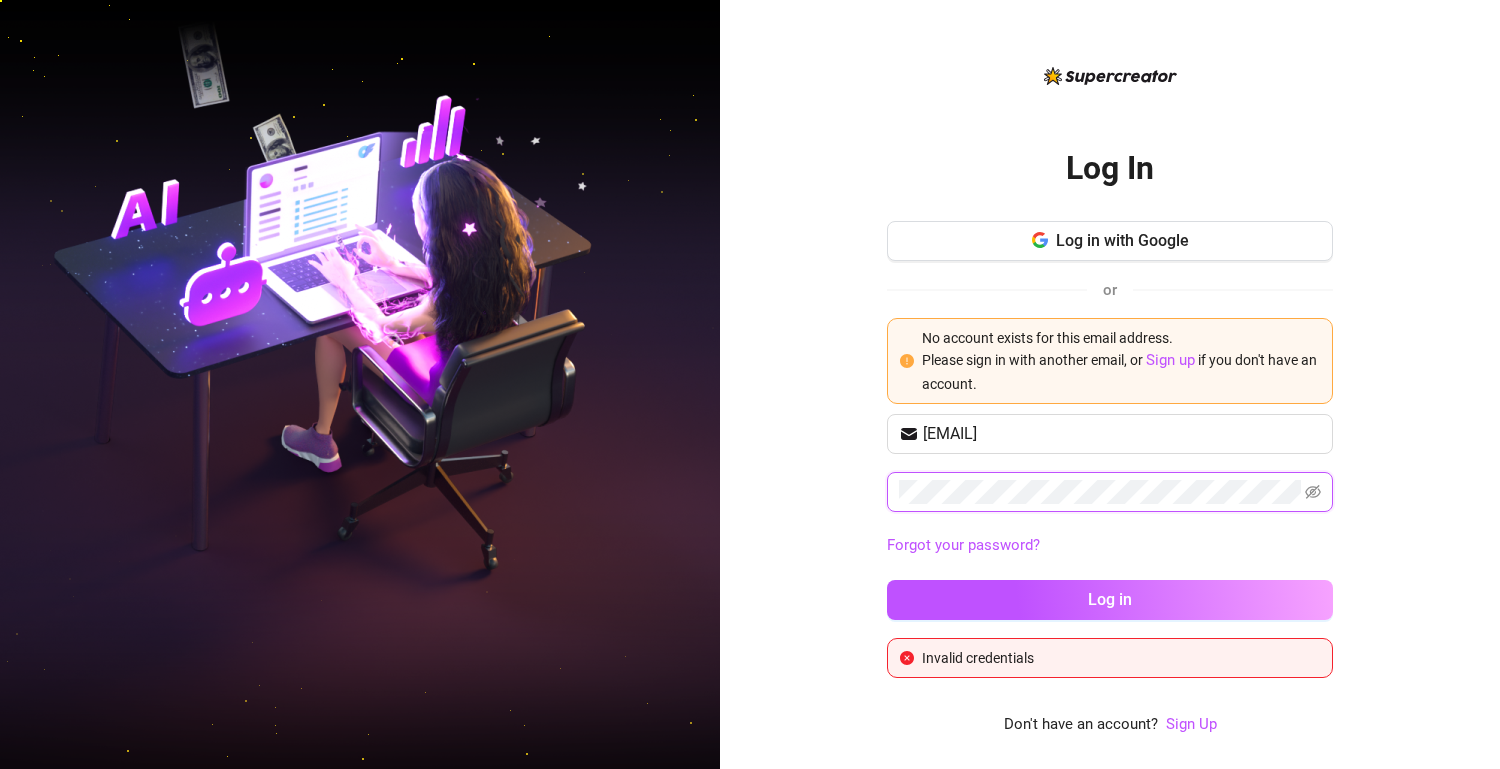 click on "Log in with Google or No account exists for this email address. Please sign in with another email, or Sign up if you don't have an account. [EMAIL] Forgot your password? Log in Invalid credentials Don't have an account? Sign Up" at bounding box center (750, 384) 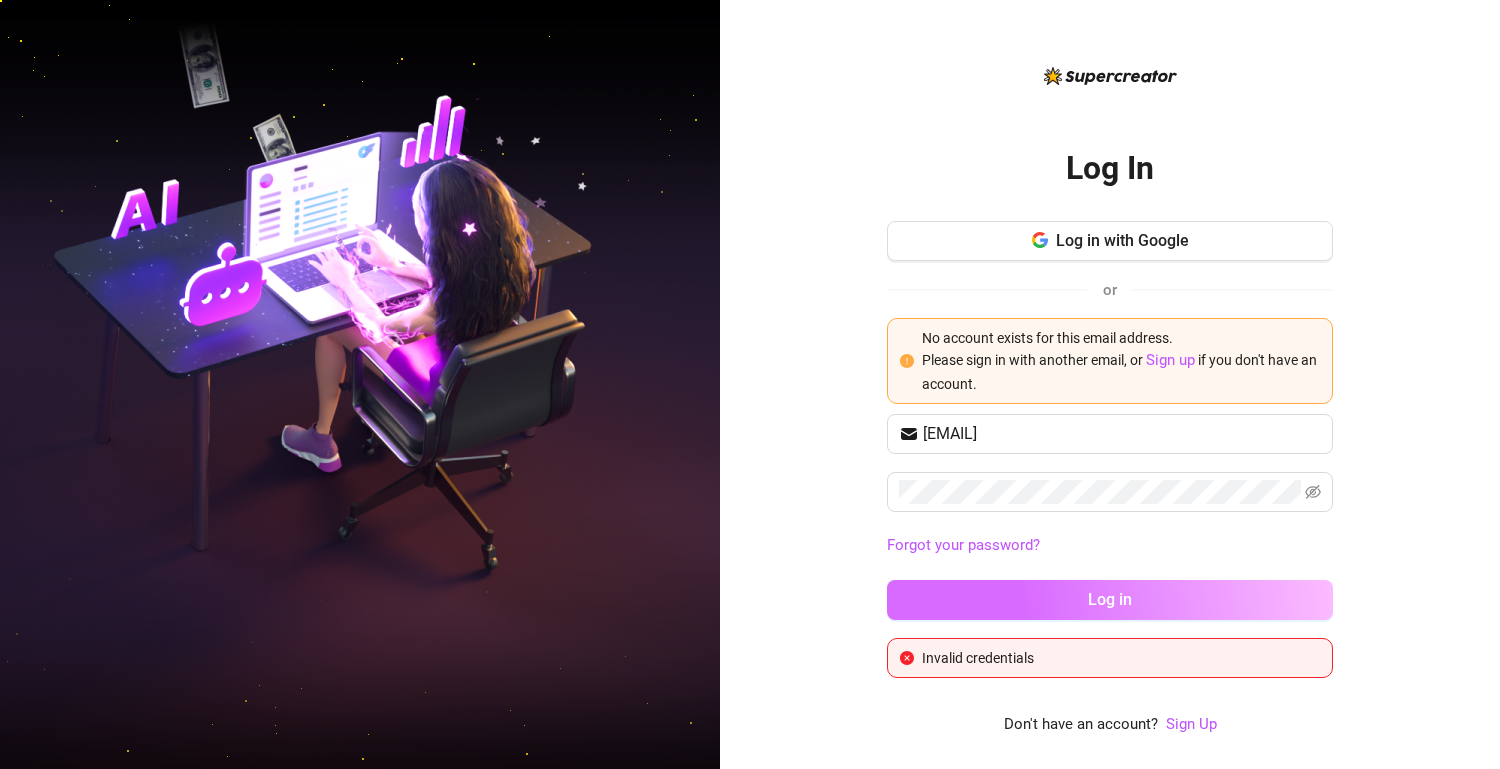 click on "Log in" at bounding box center [1110, 600] 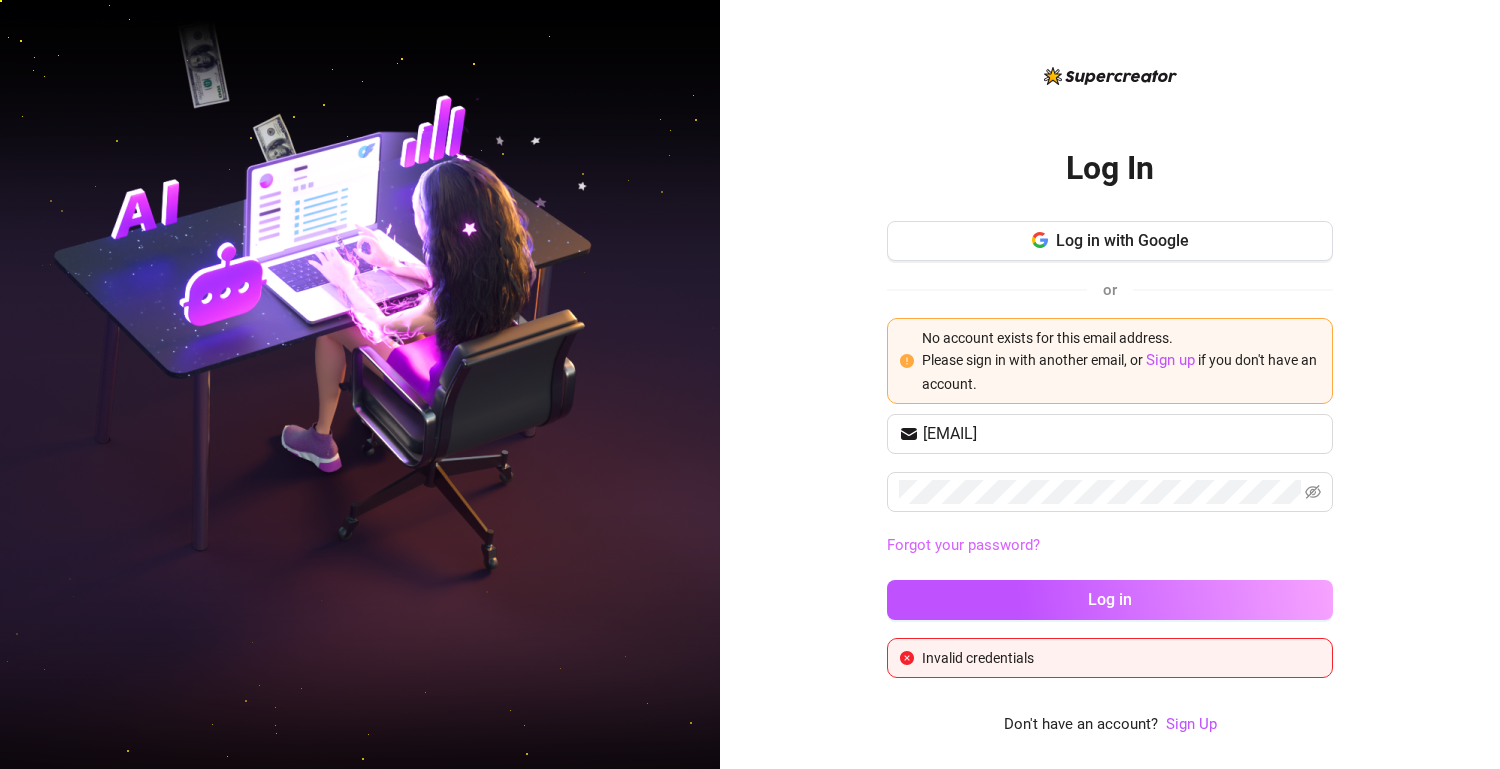 click on "Forgot your password?" at bounding box center [963, 545] 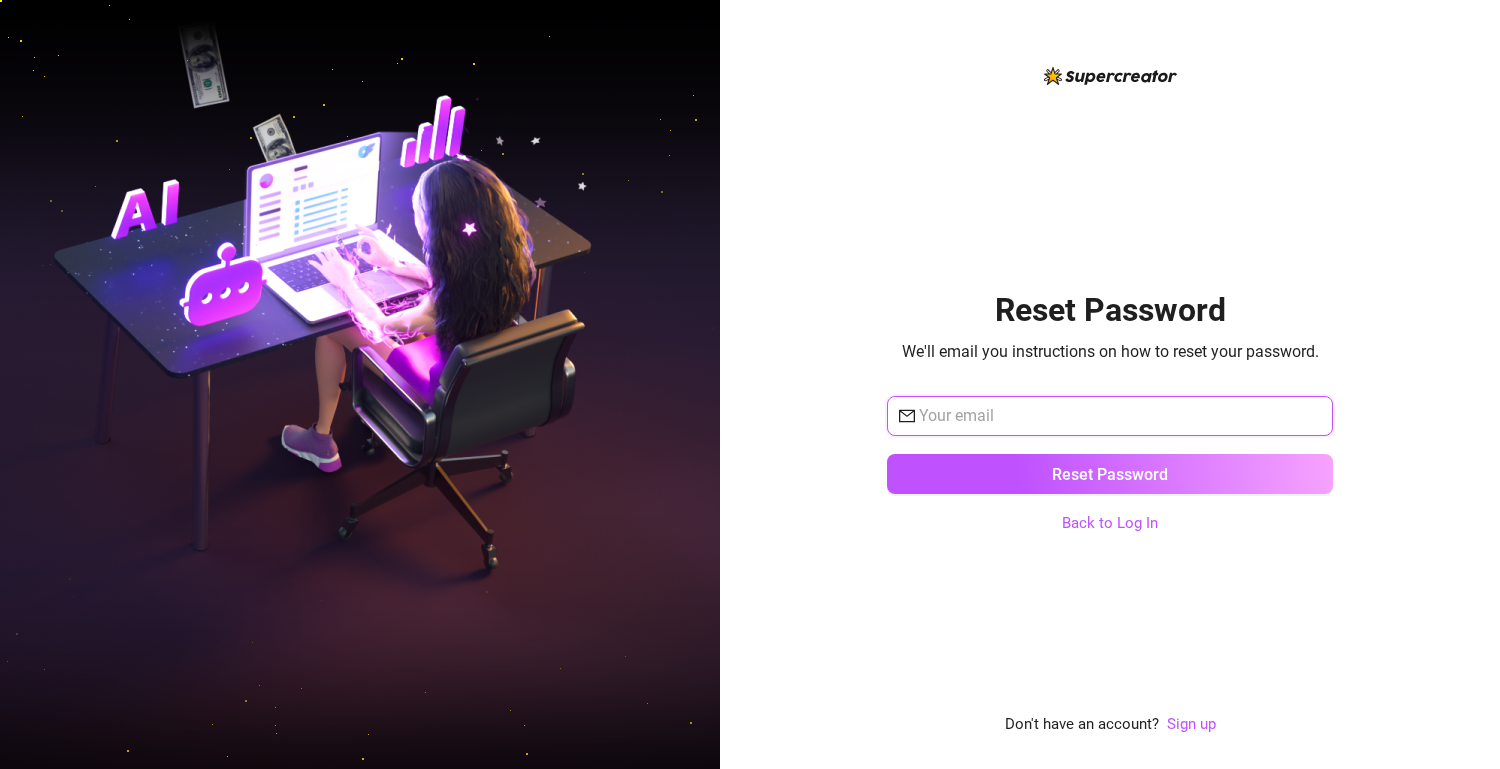 click at bounding box center [1120, 416] 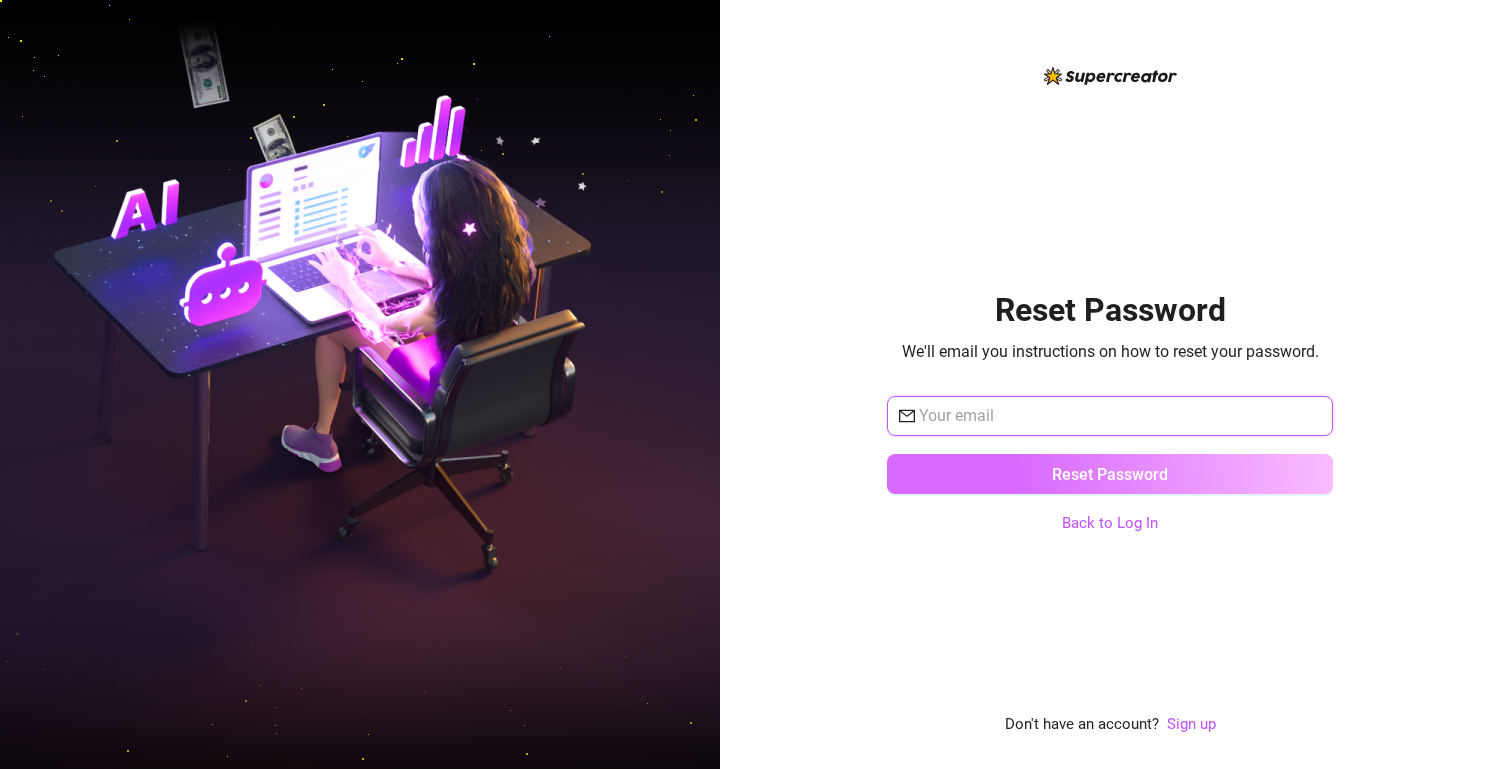 type on "[EMAIL]" 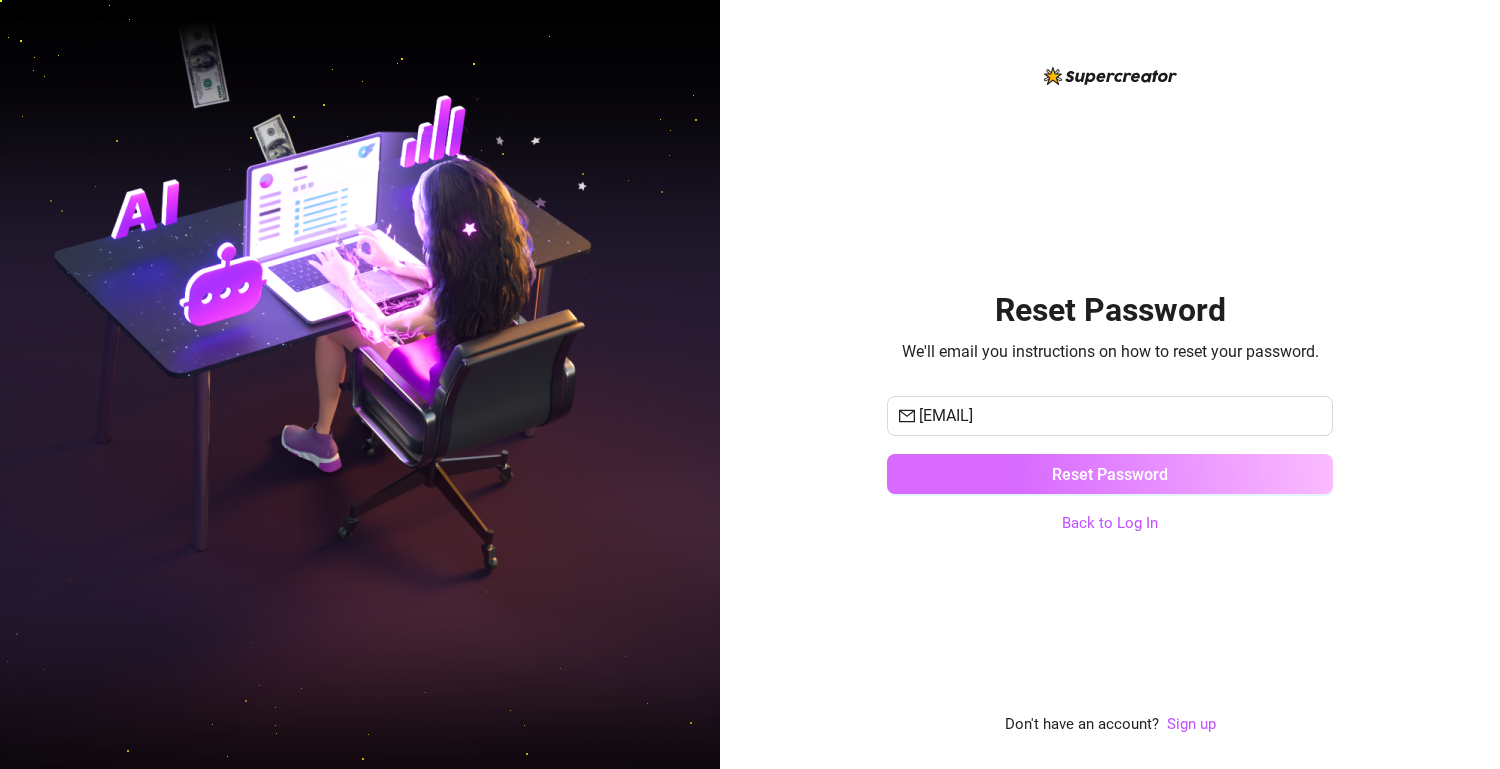 click on "Reset Password" at bounding box center (1110, 474) 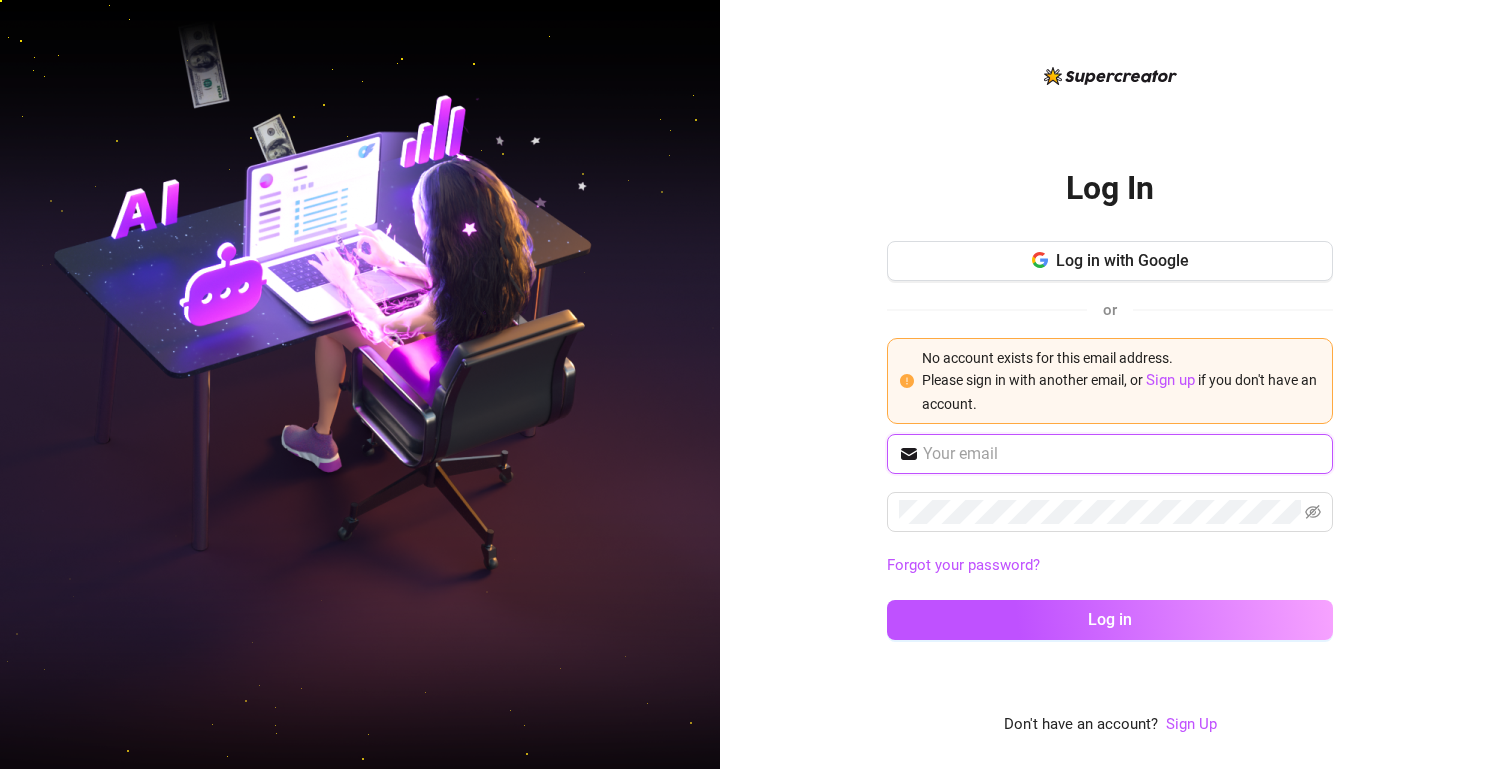 type on "[EMAIL]" 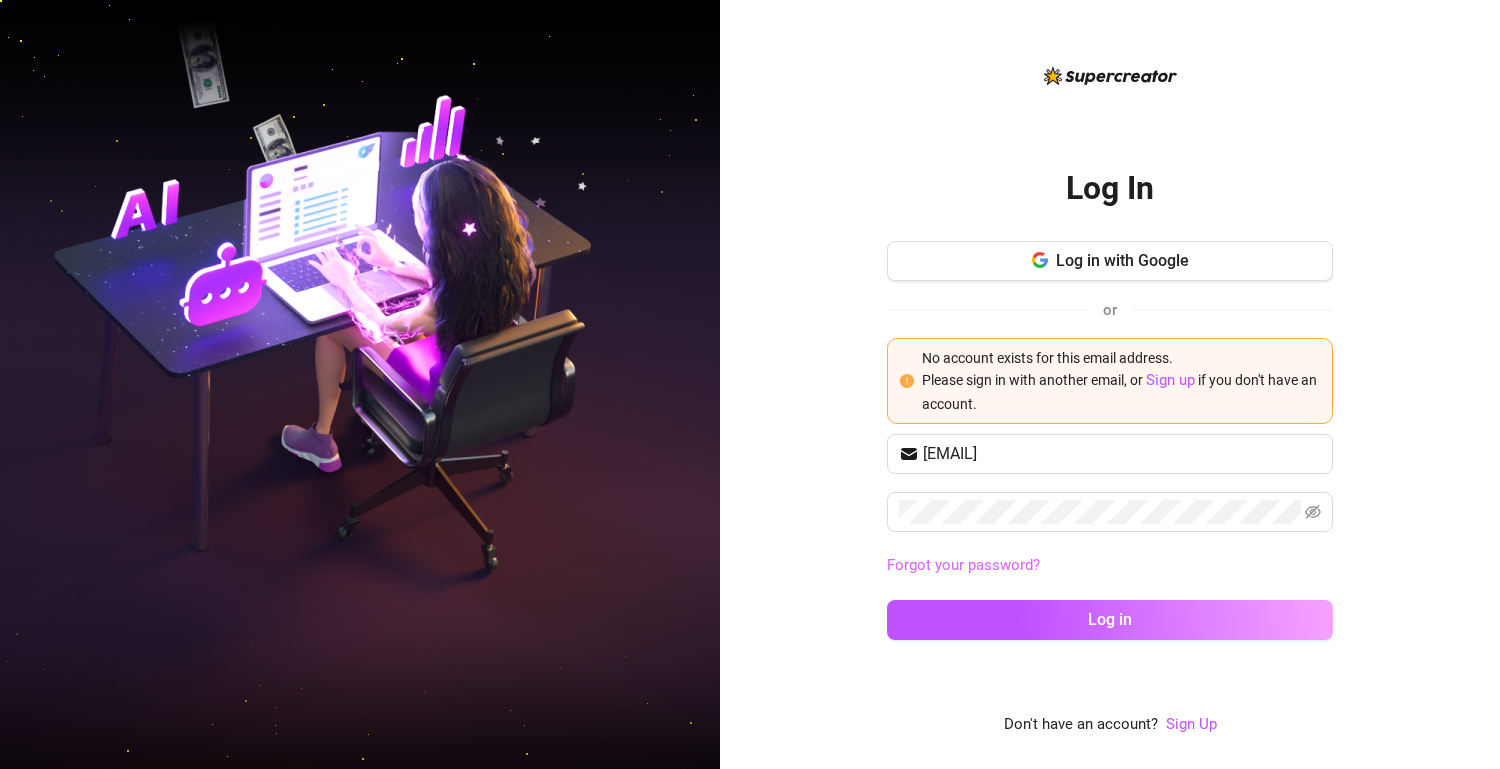 click on "Forgot your password?" at bounding box center [963, 565] 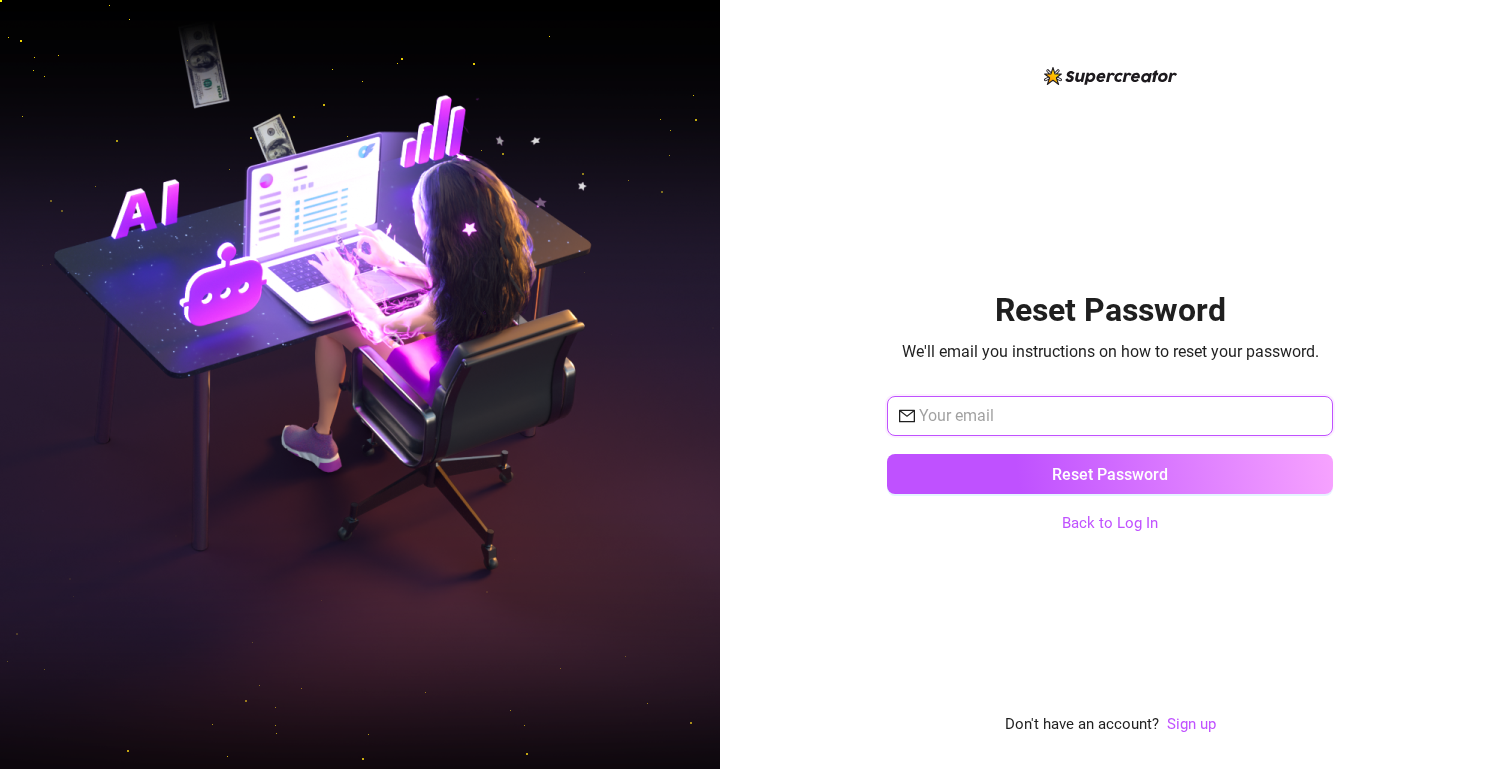 click at bounding box center [1120, 416] 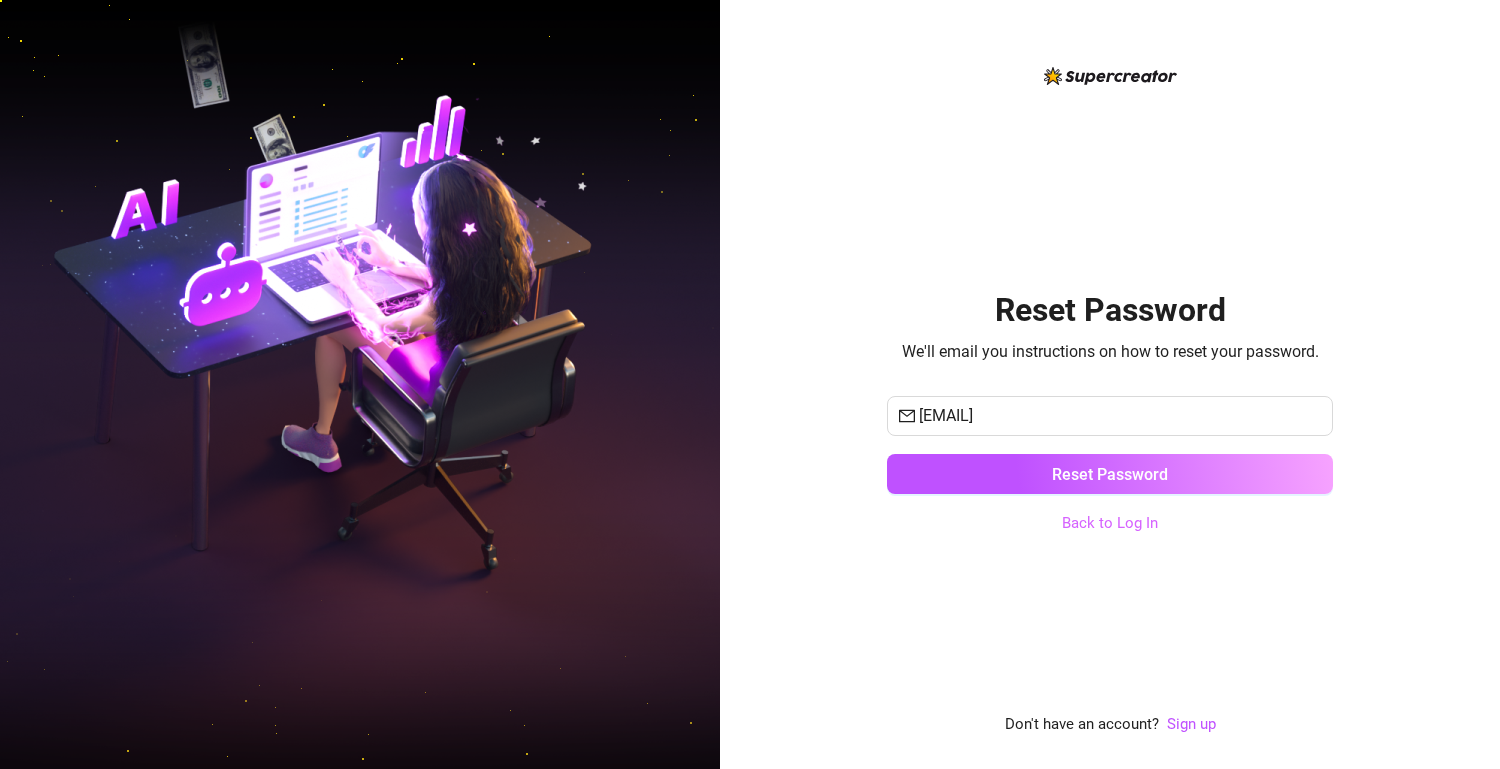 click on "Back to Log In" at bounding box center (1110, 523) 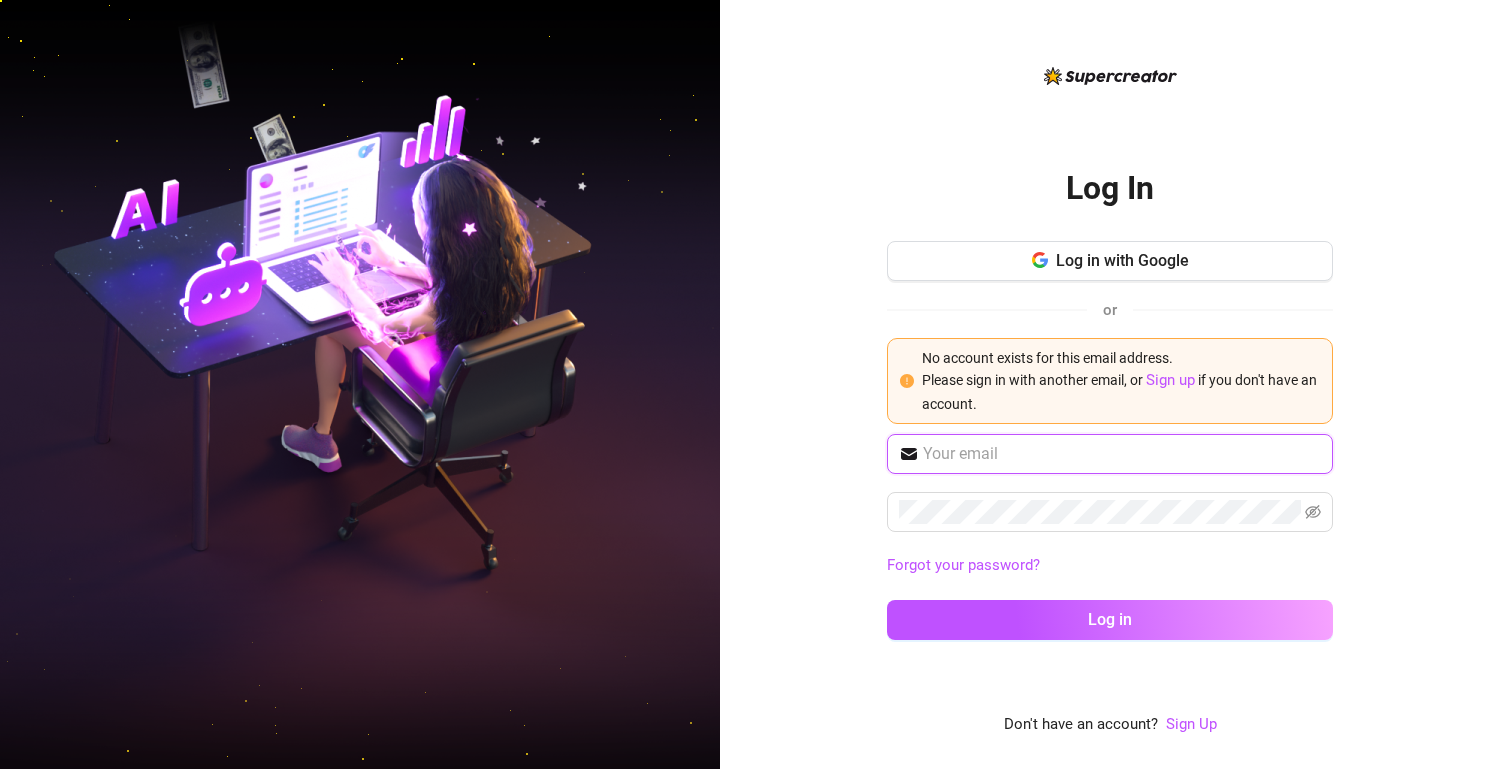 type on "[EMAIL]" 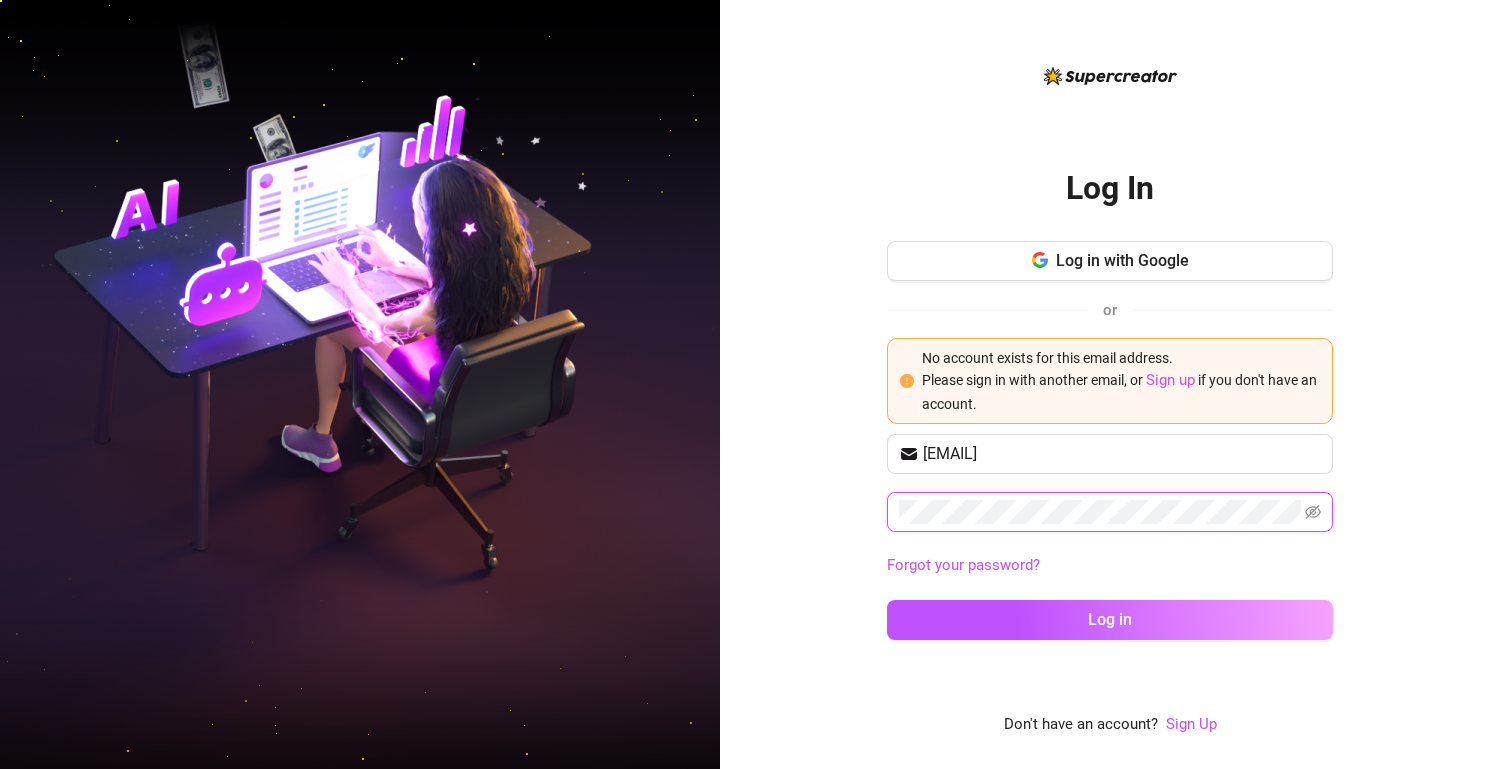 click on "Log in with Google or No account exists for this email address. Please sign in with another email, or Sign up if you don't have an account. [EMAIL] Forgot your password? Log in Don't have an account? Sign Up" at bounding box center [1110, 384] 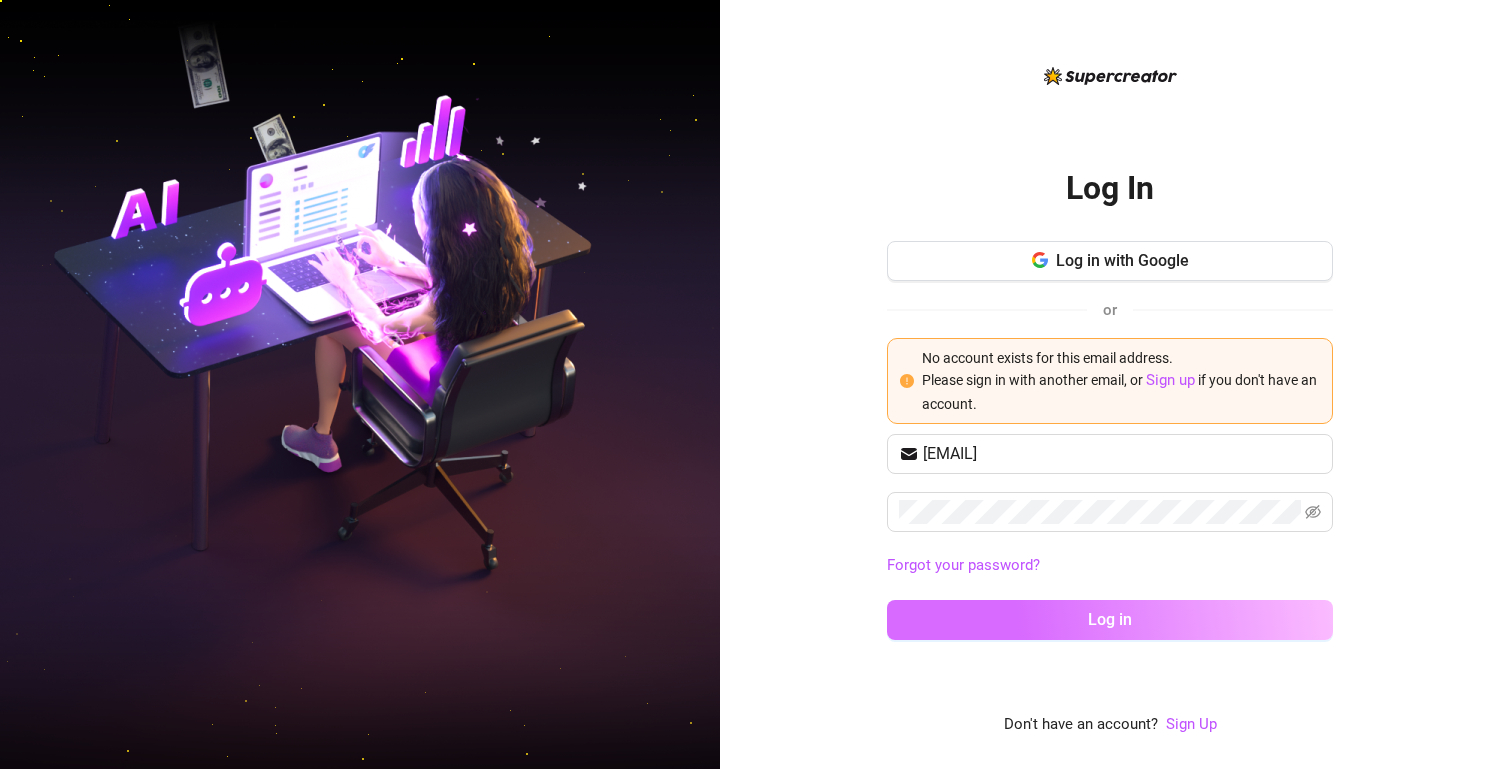 click on "Log in" at bounding box center (1110, 620) 